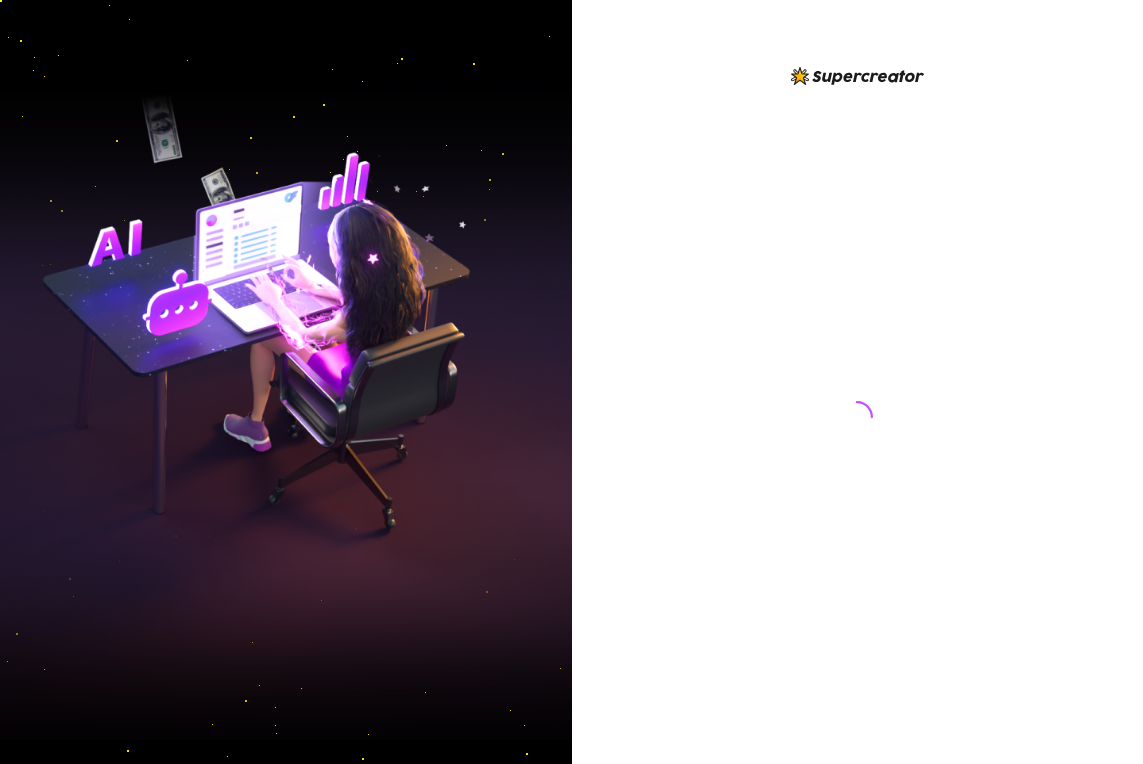 scroll, scrollTop: 0, scrollLeft: 0, axis: both 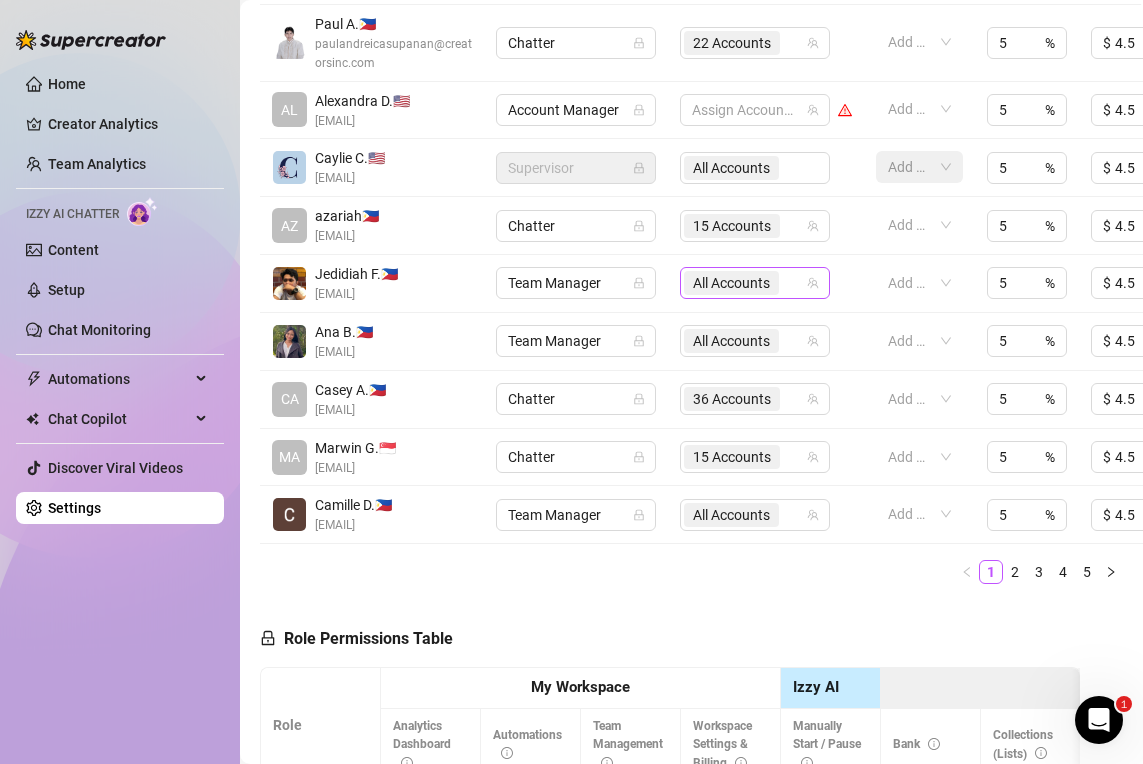 click on "All Accounts" at bounding box center (744, 283) 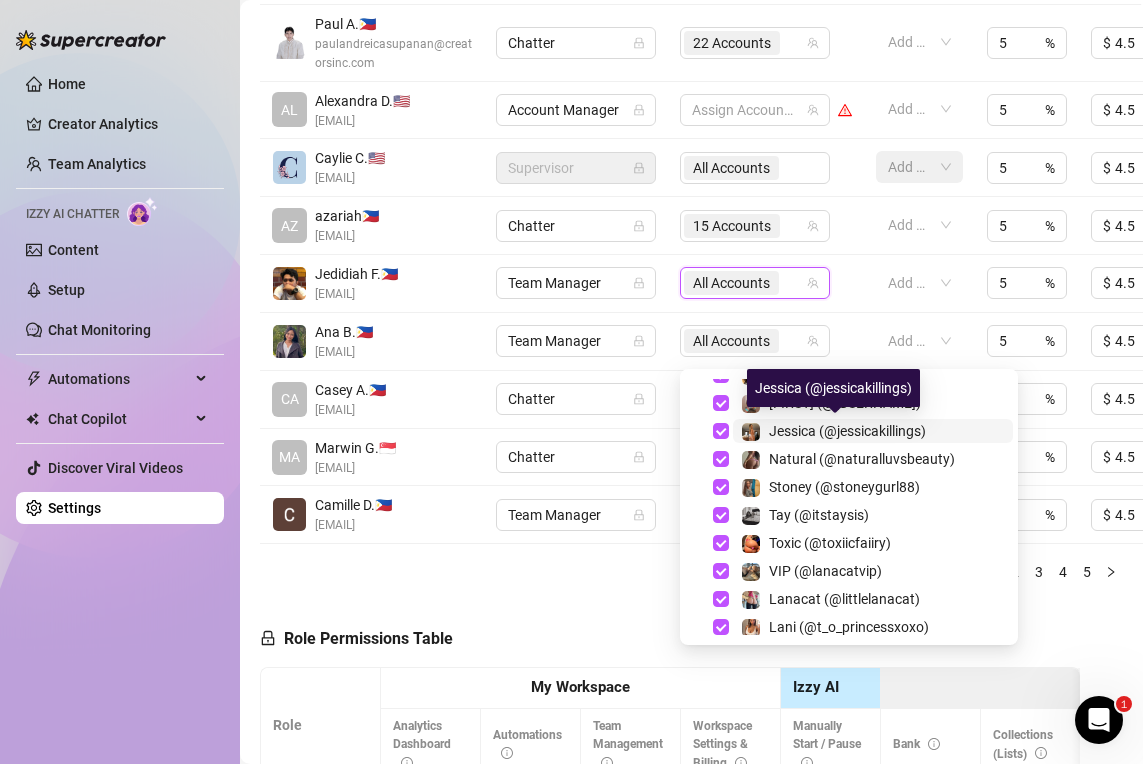scroll, scrollTop: 808, scrollLeft: 0, axis: vertical 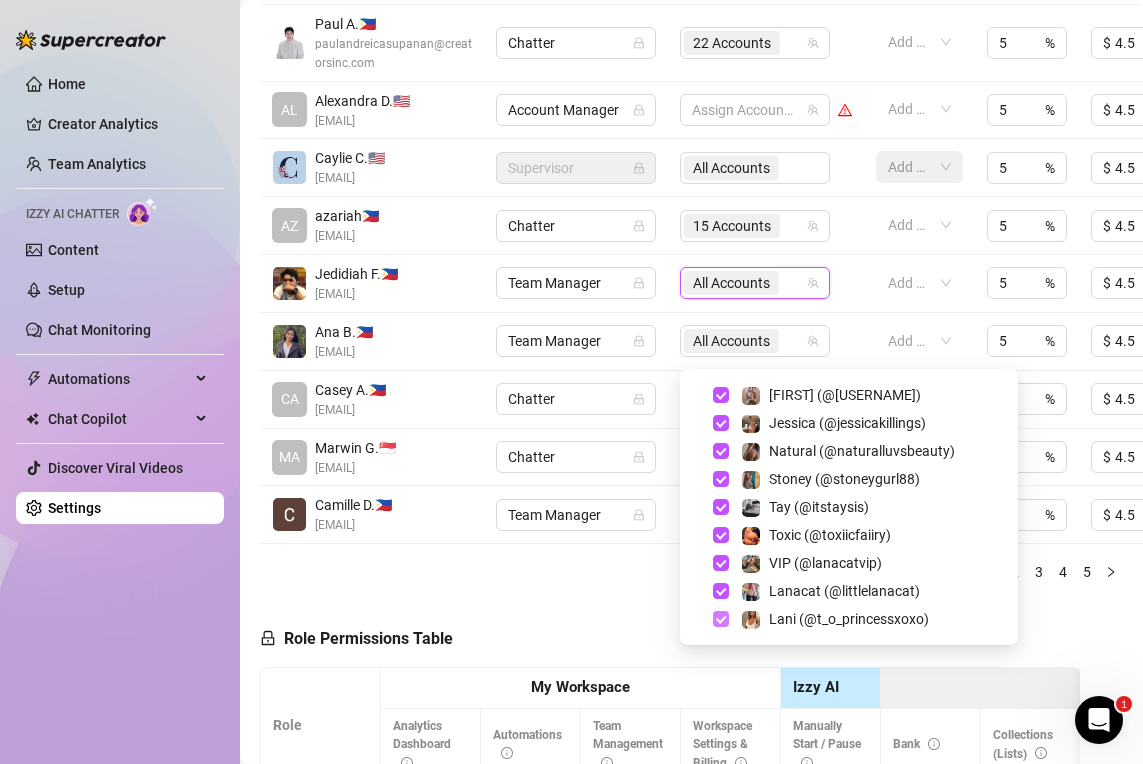 click at bounding box center (721, 619) 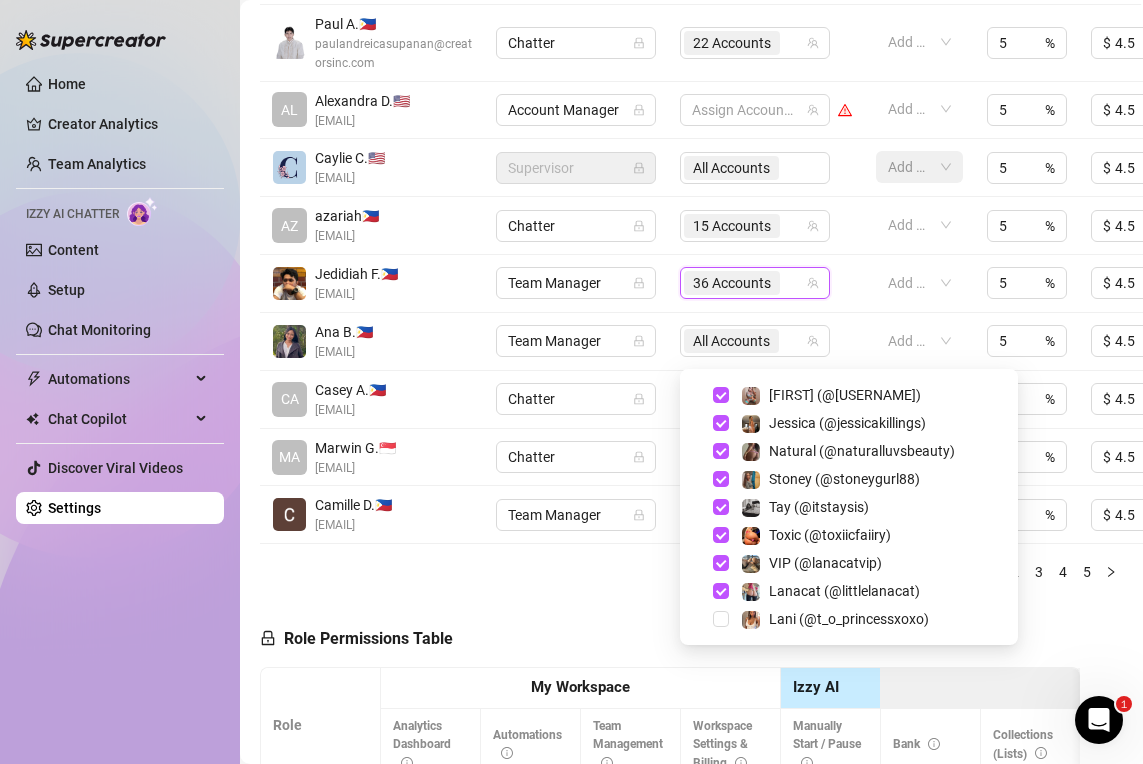 click on "36 Accounts" at bounding box center [766, 284] 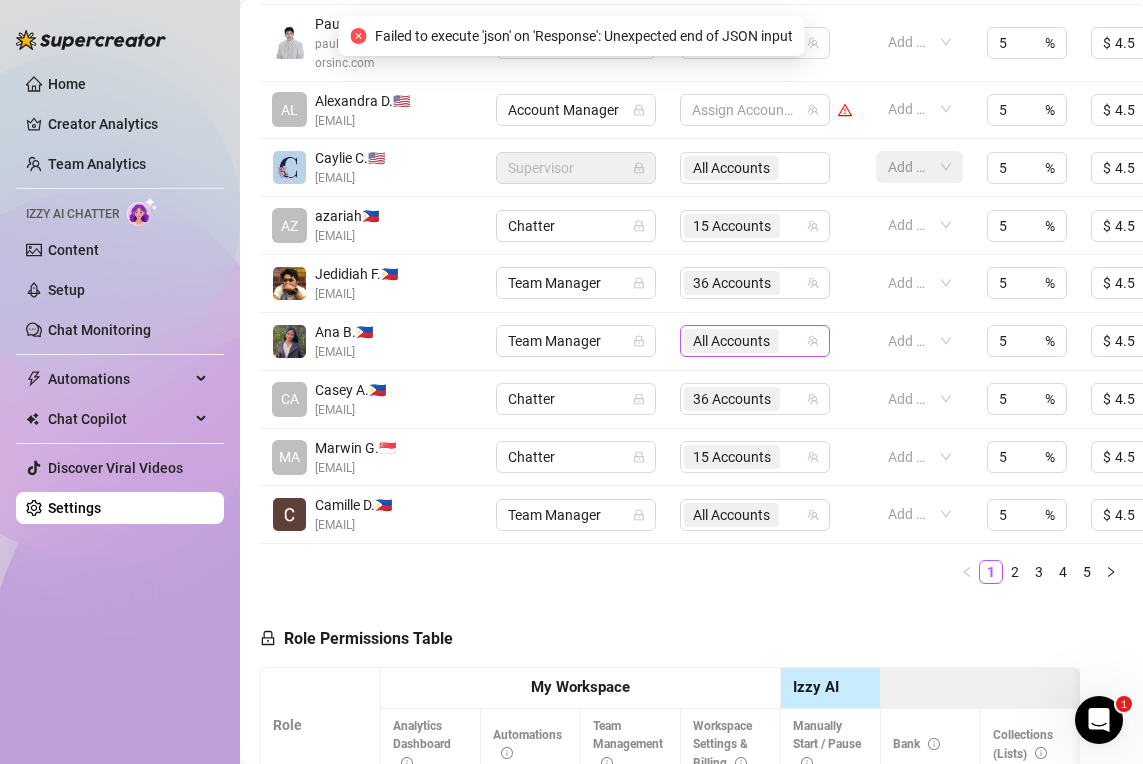click at bounding box center (785, 341) 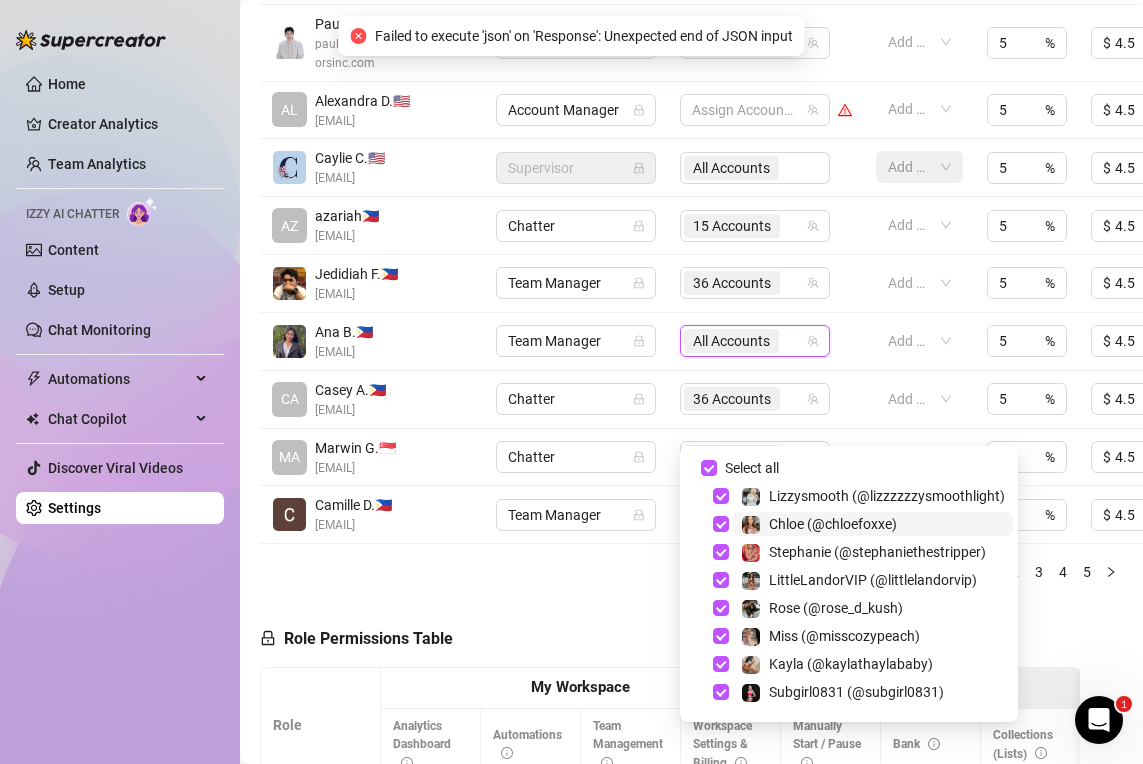 scroll, scrollTop: 808, scrollLeft: 0, axis: vertical 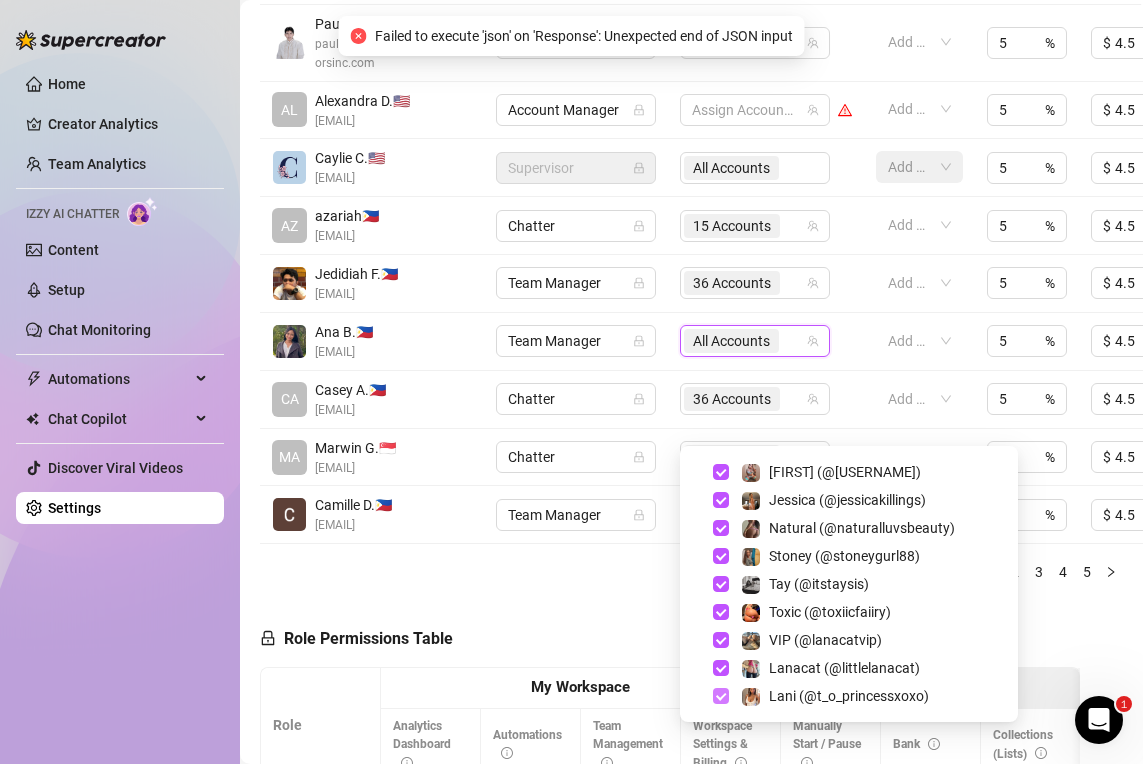 click at bounding box center [721, 696] 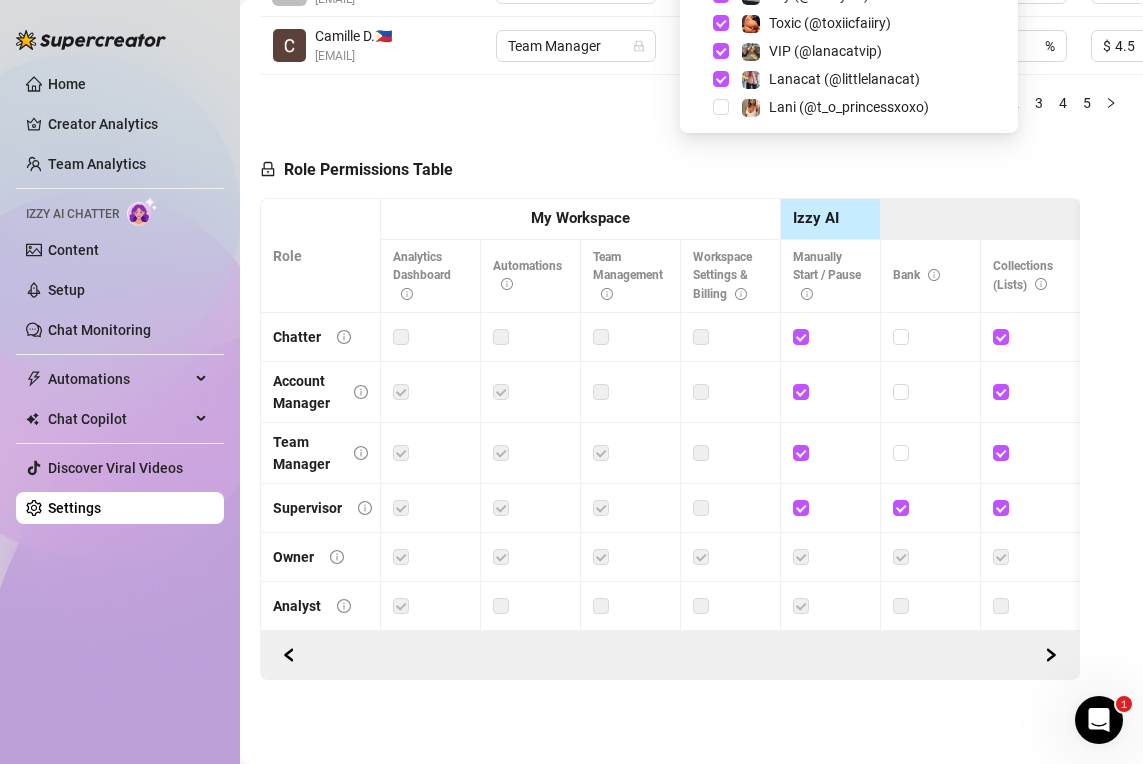 scroll, scrollTop: 1054, scrollLeft: 0, axis: vertical 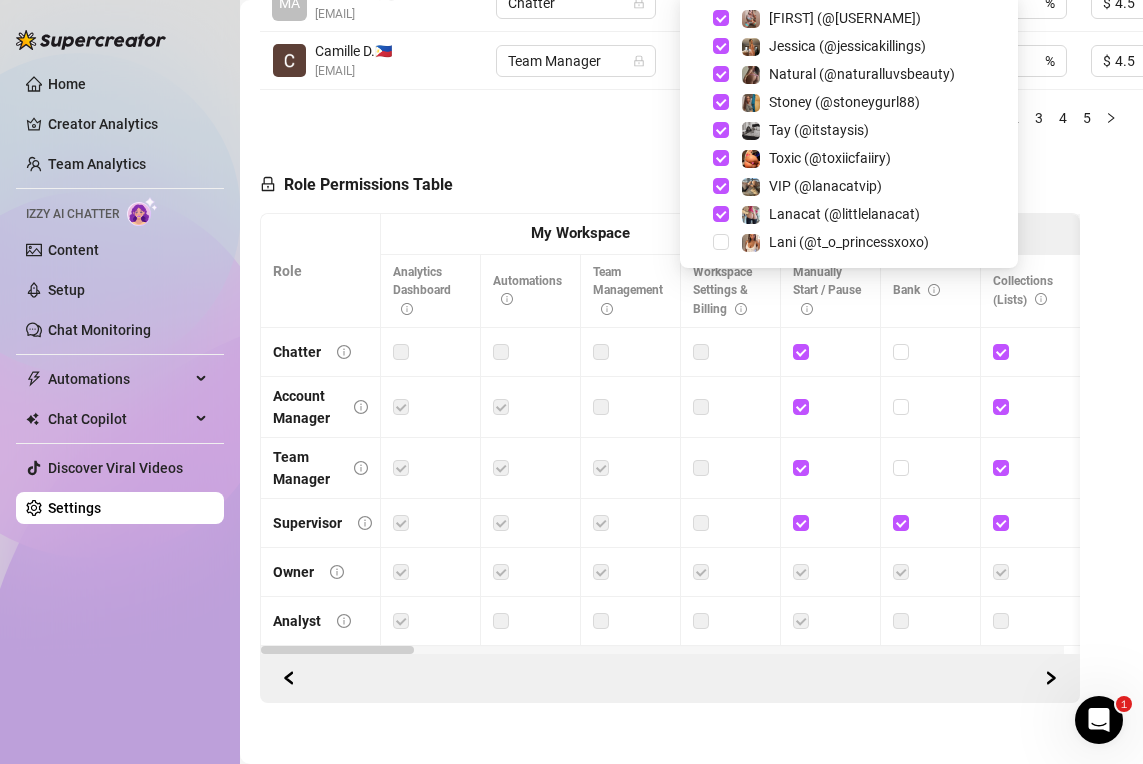 click on "Name Role Configure Permissions Creator accounts Tags Commission (%) Hourly rate ($) Evan G.  🇺🇸 evan@creatorsinc.com Account Manager 24 Accounts     Add or enter new 5 % $ 4.5 Remove Paul A.  🇵🇭 paulandreicasupanan@creatorsinc.com Chatter 22 Accounts     Add or enter new 5 % $ 4.5 Remove AL Alexandra D.  🇺🇸 alexandradaly@creatorsinc.com Account Manager   Assign Accounts   Add or enter new 5 % $ 4.5 Remove Caylie C.  🇺🇸 caylieclarke@creatorsinc.com Supervisor All Accounts     Add or enter new 5 % $ 4.5 Remove AZ azariah  🇵🇭 azariahcubellio@creatorsinc.com Chatter 15 Accounts     Add or enter new 5 % $ 4.5 Remove Jedidiah F.  🇵🇭 jedidiahflores@creatorsinc.com Team Manager 36 Accounts     Add or enter new 5 % $ 4.5 Remove Ana B.  🇵🇭 anamaybrand@creatorsinc.com Team Manager 36 Accounts     Add or enter new 5 % $ 4.5 Remove CA Casey A.  🇵🇭 caseyagunday@creatorsinc.com Chatter 36 Accounts     Add or enter new 5 % $ 4.5 Remove MA Marwin G.  🇸🇬" at bounding box center (691, -211) 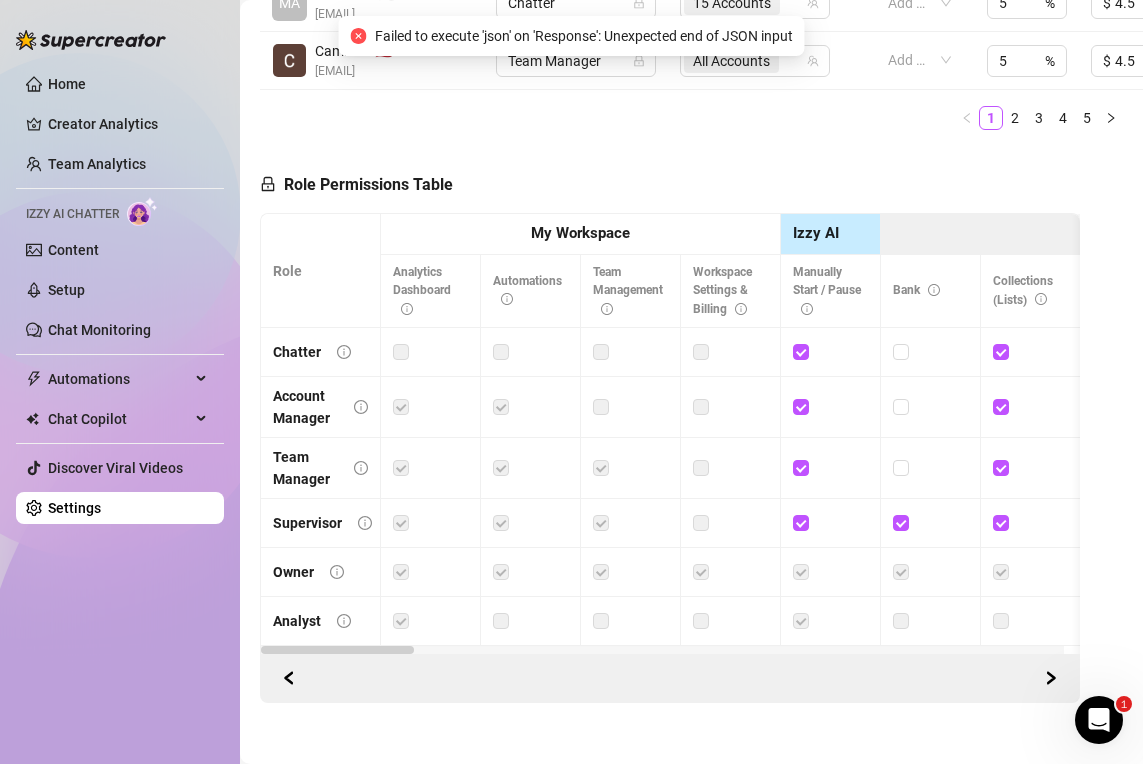 scroll, scrollTop: 854, scrollLeft: 0, axis: vertical 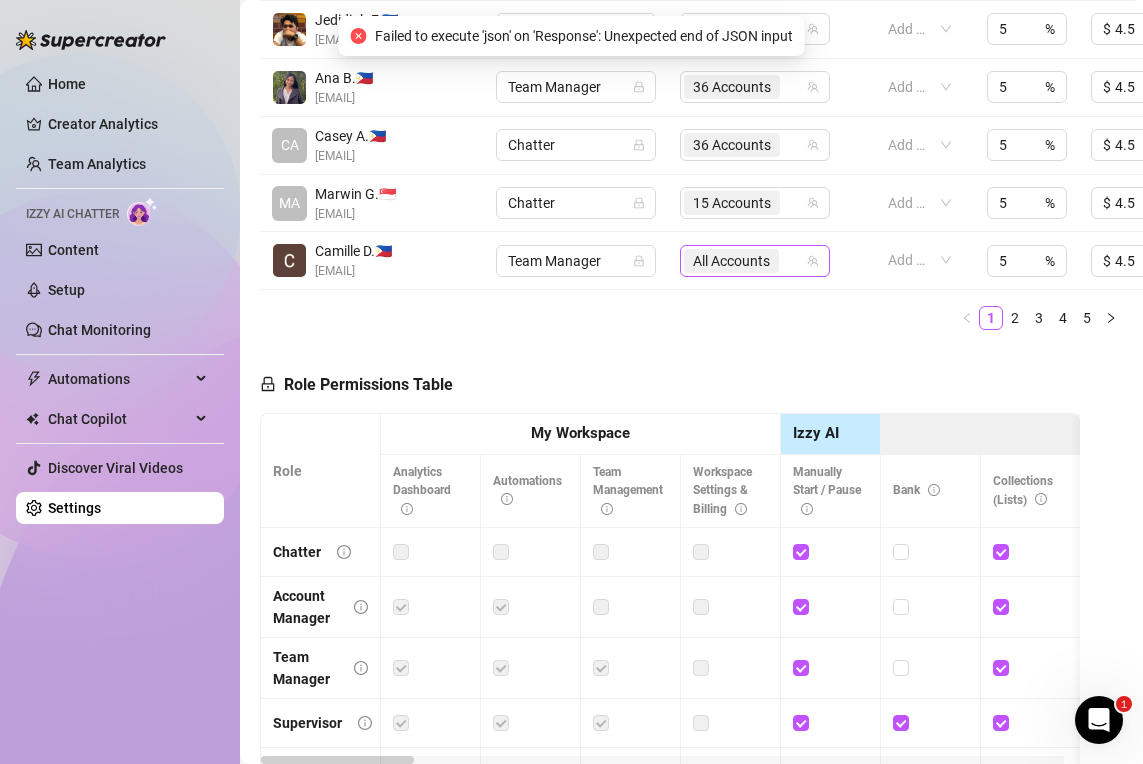 click on "All Accounts" at bounding box center [744, 261] 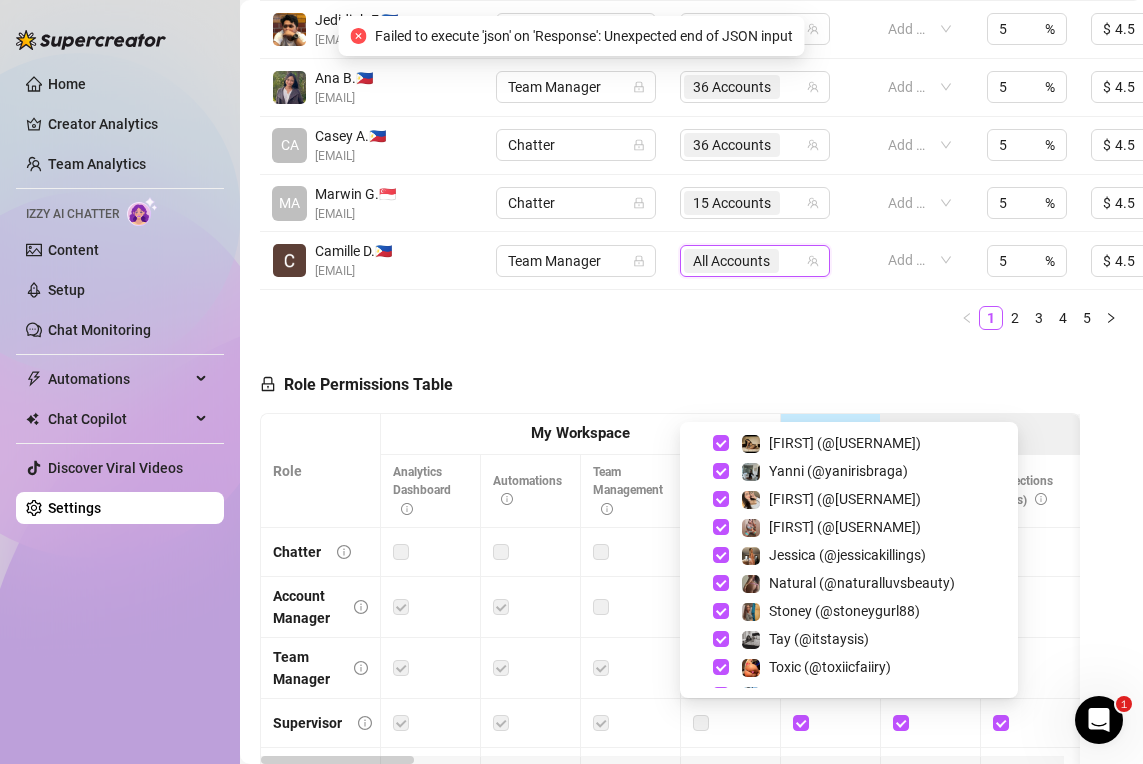 scroll, scrollTop: 808, scrollLeft: 0, axis: vertical 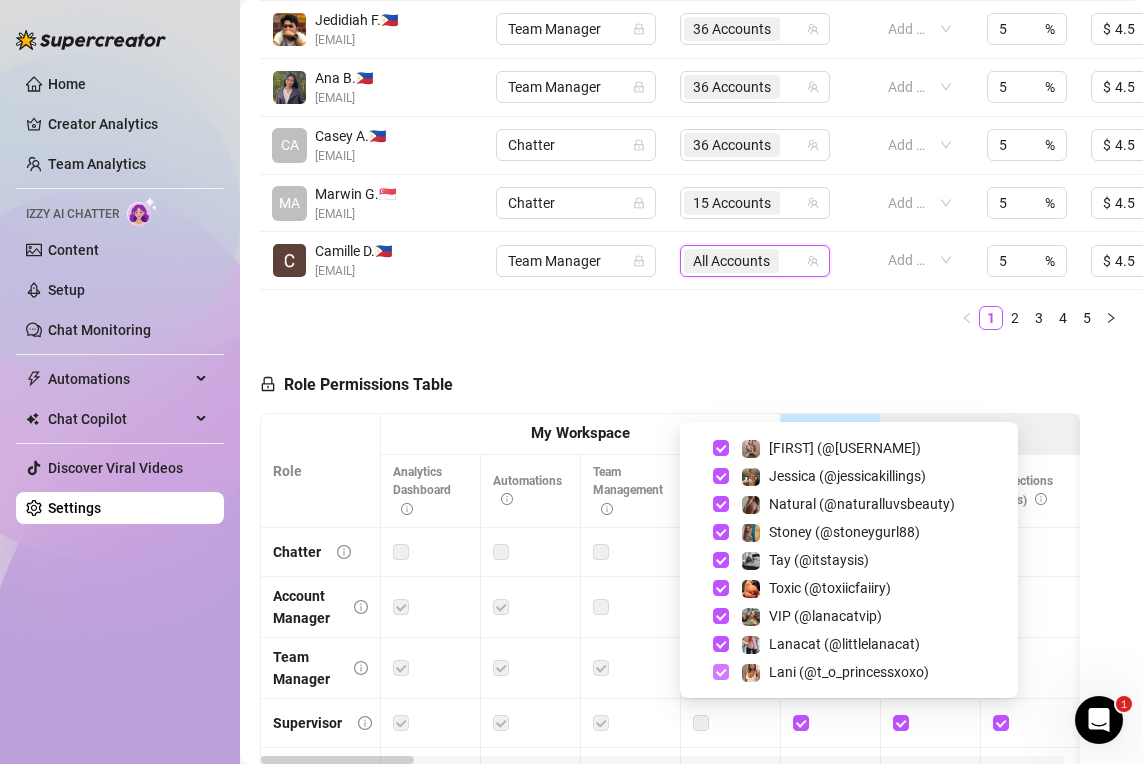 click at bounding box center (721, 672) 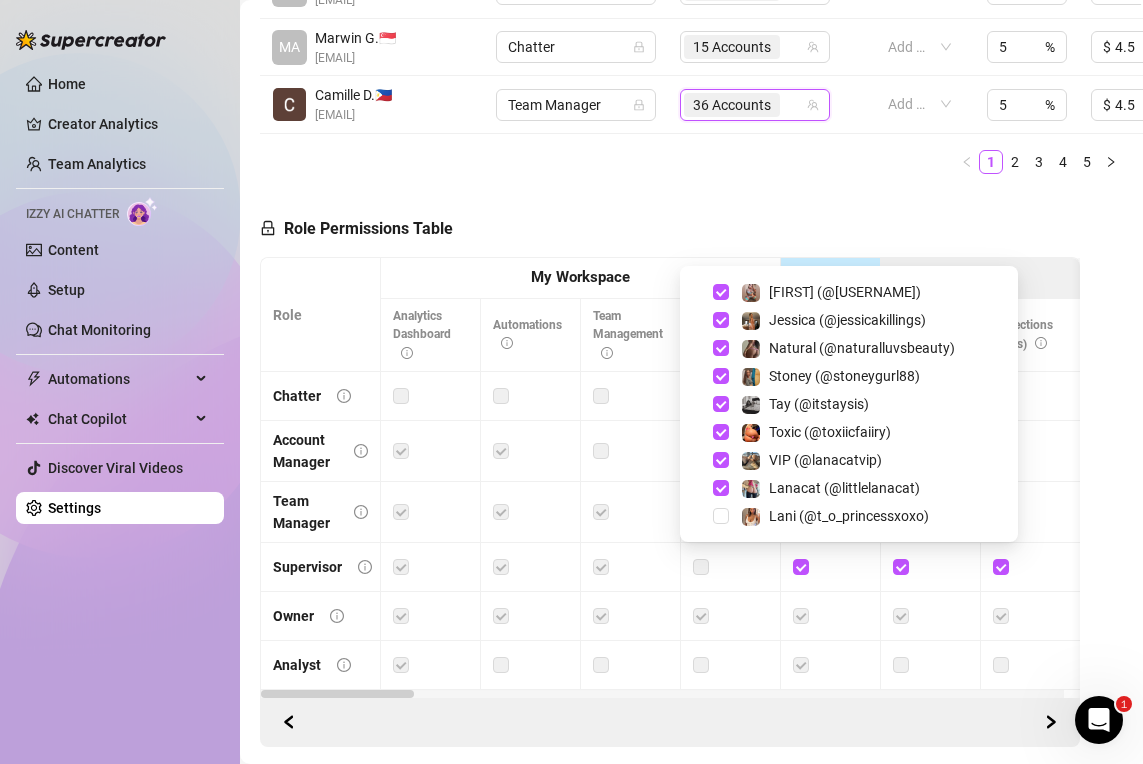 scroll, scrollTop: 1054, scrollLeft: 0, axis: vertical 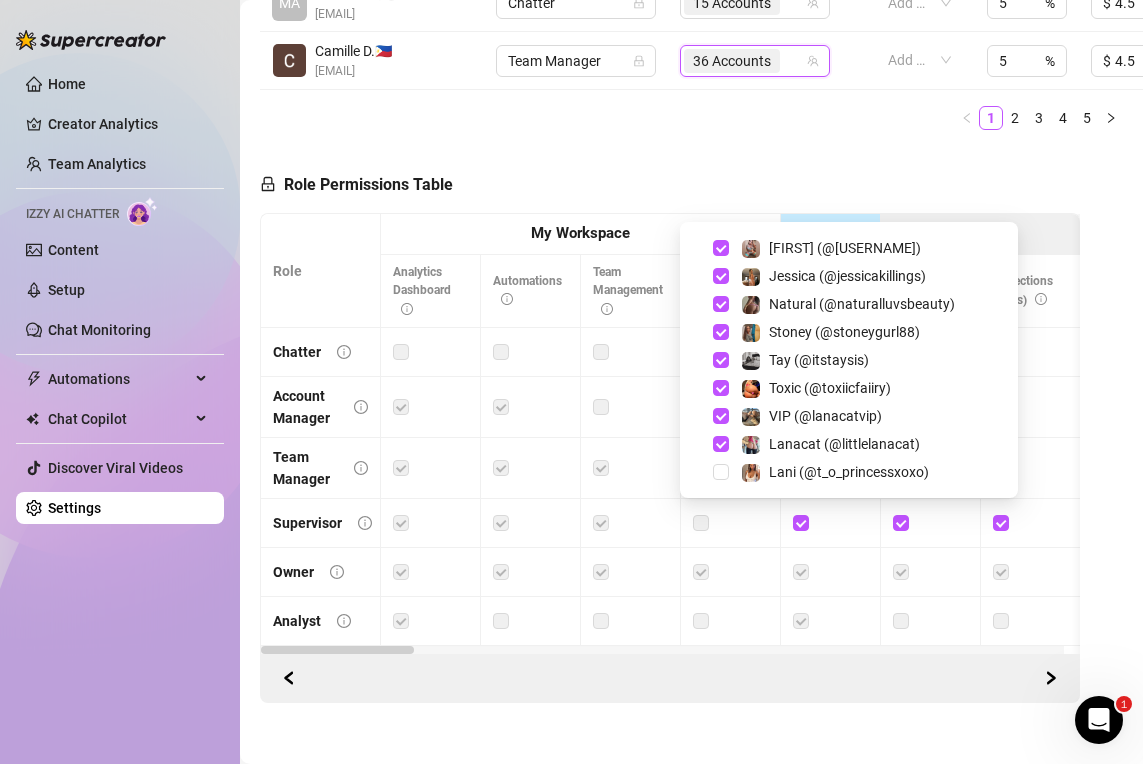 click on "Role Permissions Table Role My Workspace Izzy AI OnlyFans Side Menu OnlyFans Chat Page OnlyFans Account Settings OnlyFans Statements Page Analytics Dashboard Automations Team Management Workspace Settings & Billing Manually Start / Pause Bank Collections (Lists) Disconnect Session Mass Message Mass Message Stats My Profile Notifications Your Cards Posts Promotions Queue Referrals Release Forms Statistics Story & Highlights Streaming Vault Chats Chat - Add New Media Account Fans and following General (Display) Messaging Notifications Privacy and safety Profile Social Media Story Streaming Subscription price and bundles Tracking Links Statements (Earnings) Chargebacks Earnings Statistics Payout Requests Referrals                                                                                     Chatter Account Manager Team Manager Supervisor Owner Analyst" at bounding box center (670, 424) 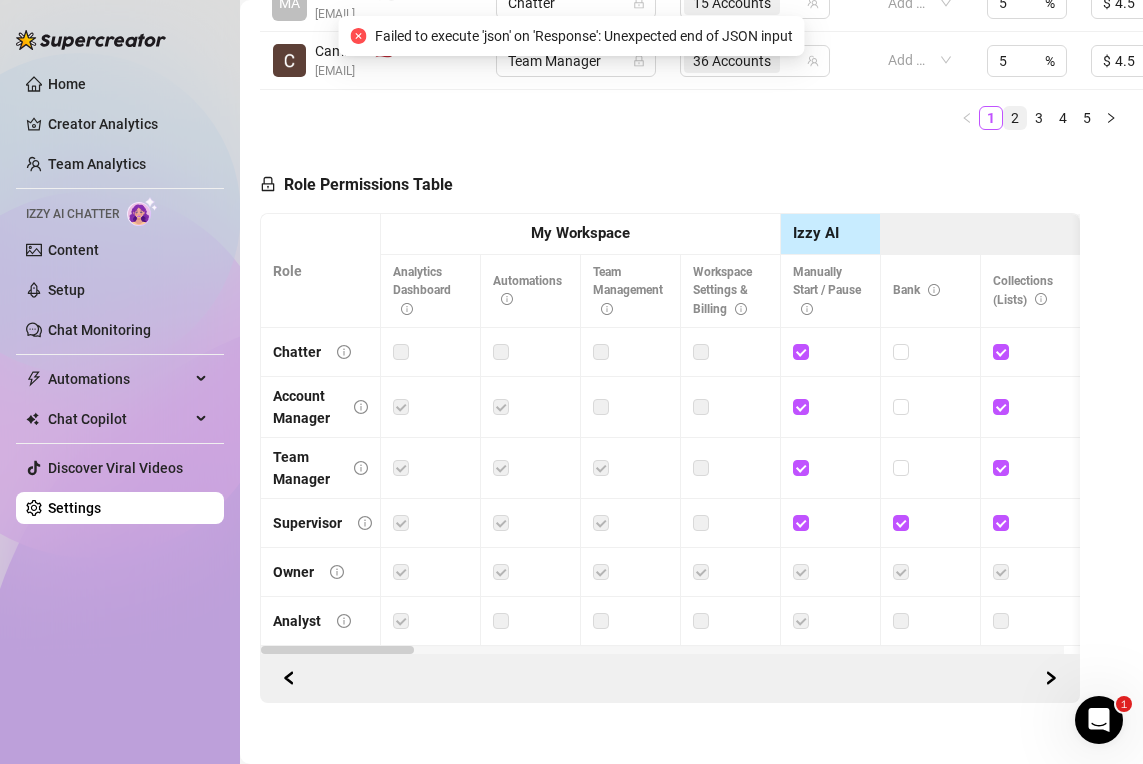 click on "2" at bounding box center [1015, 118] 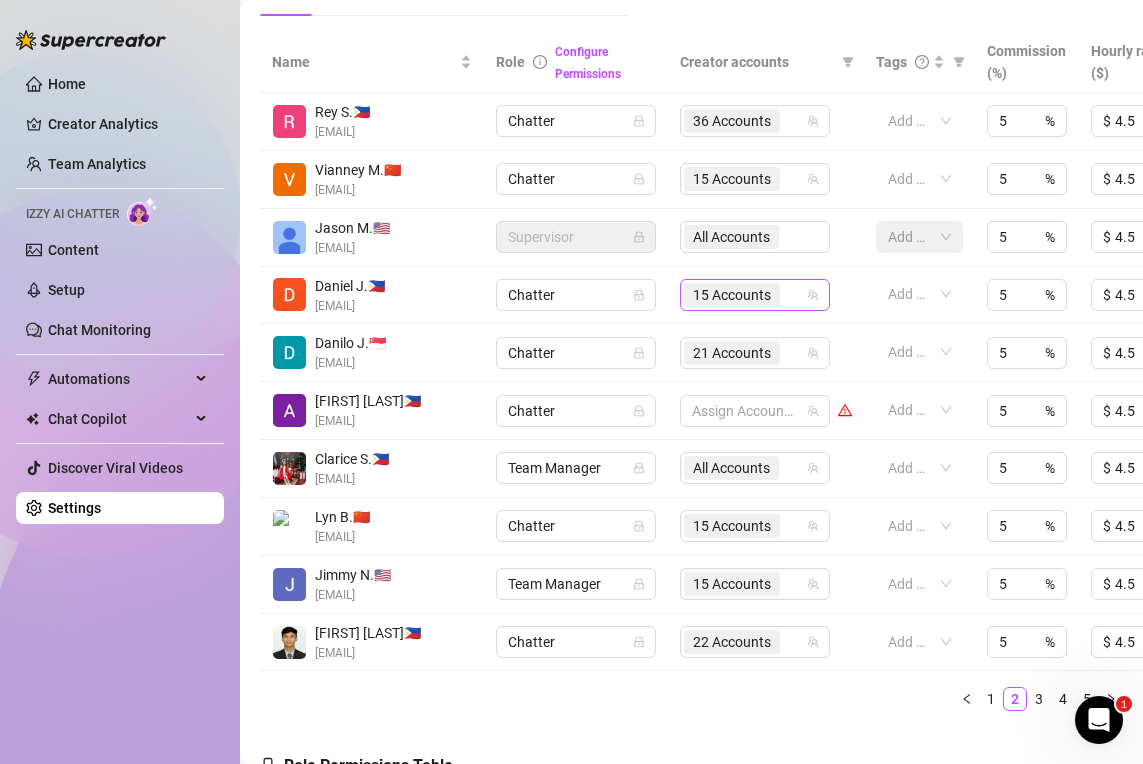 scroll, scrollTop: 654, scrollLeft: 0, axis: vertical 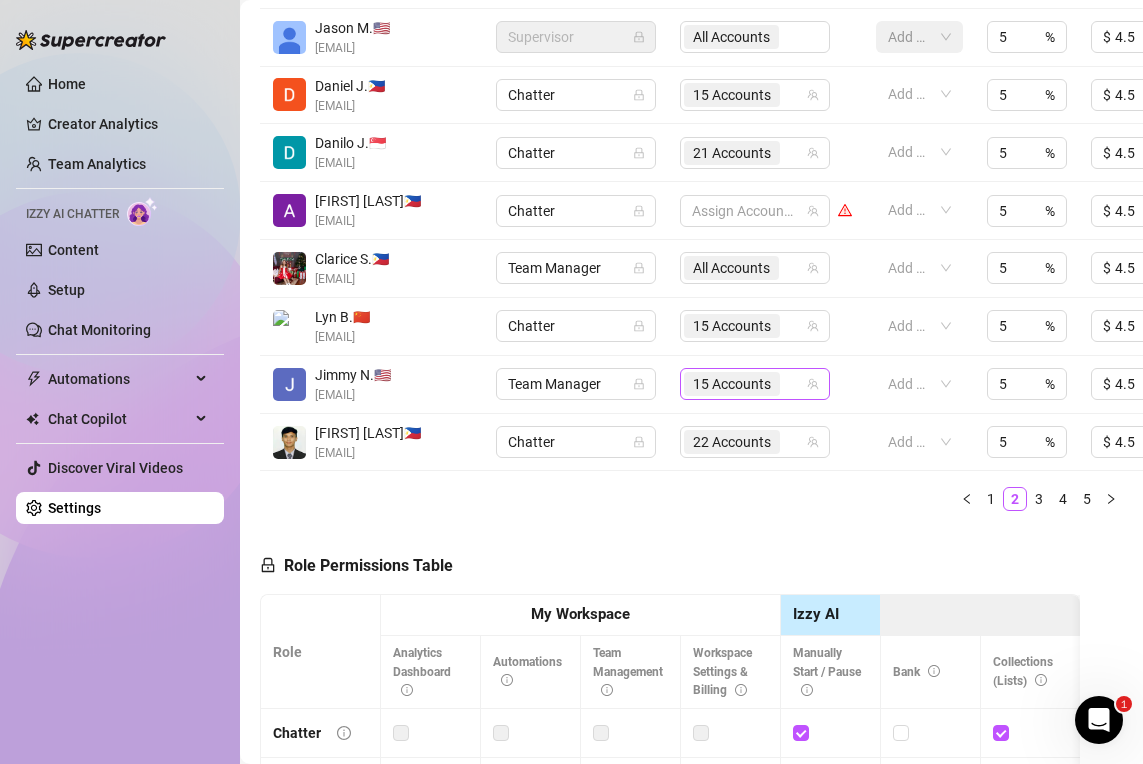 click at bounding box center [785, 268] 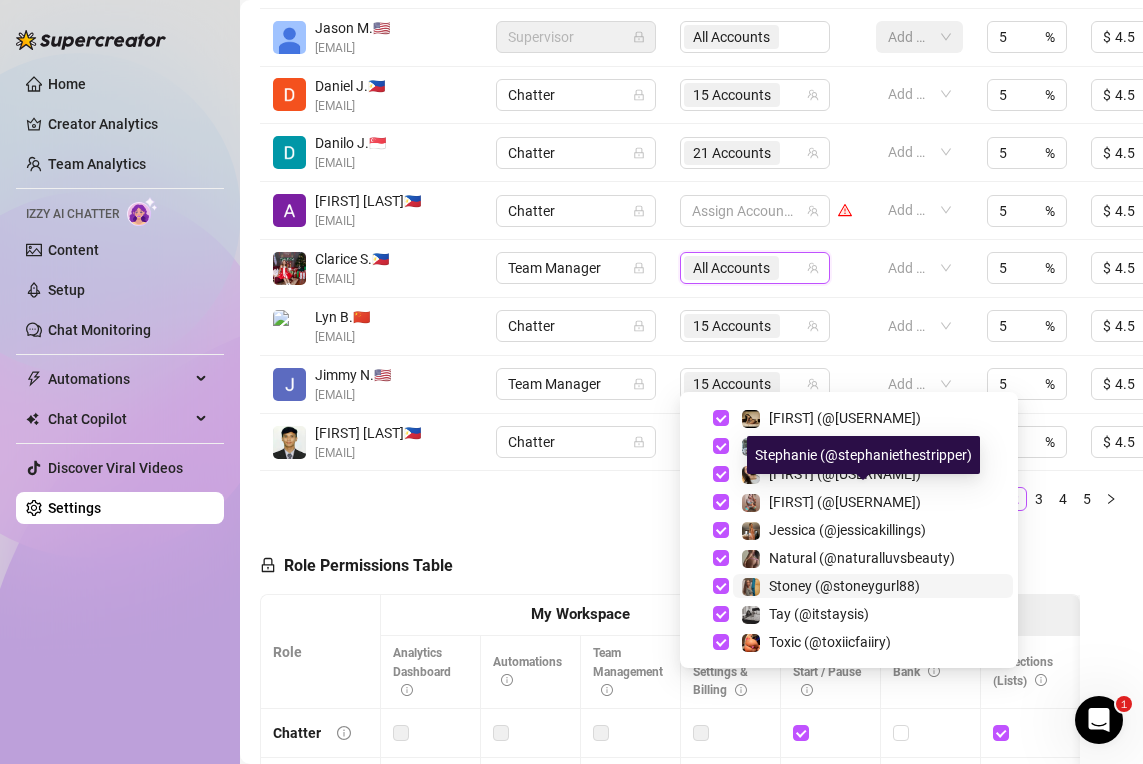 scroll, scrollTop: 808, scrollLeft: 0, axis: vertical 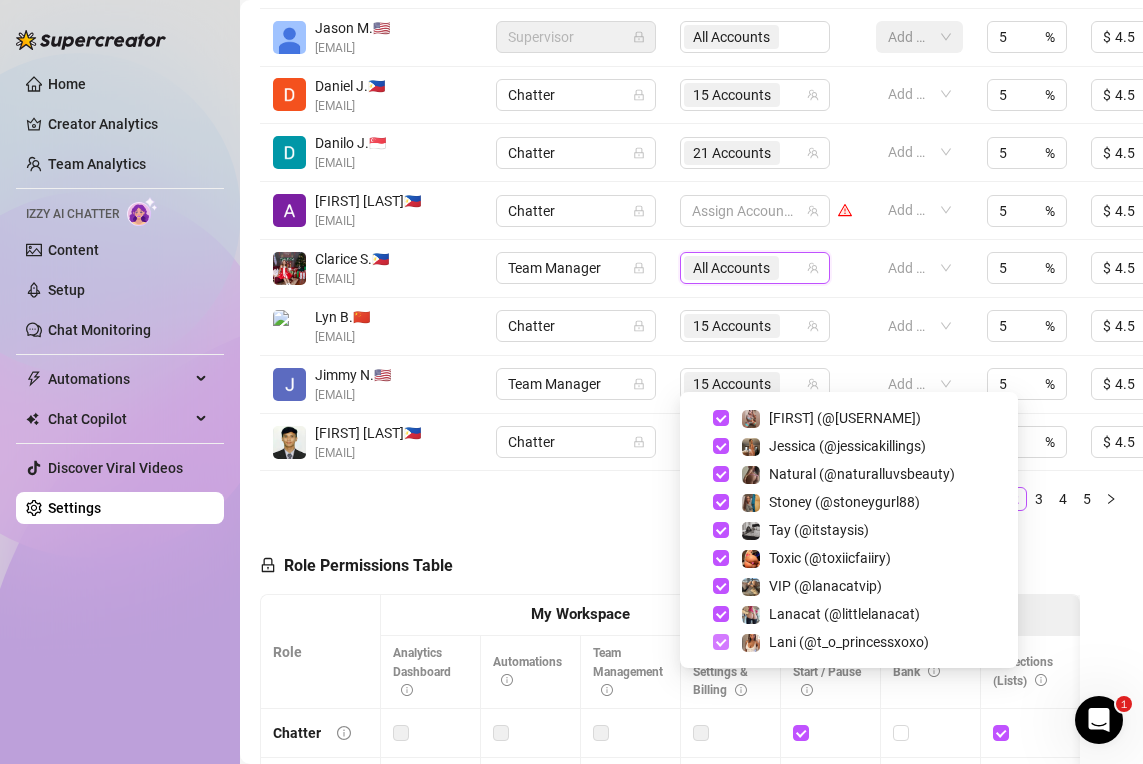 click at bounding box center (721, 642) 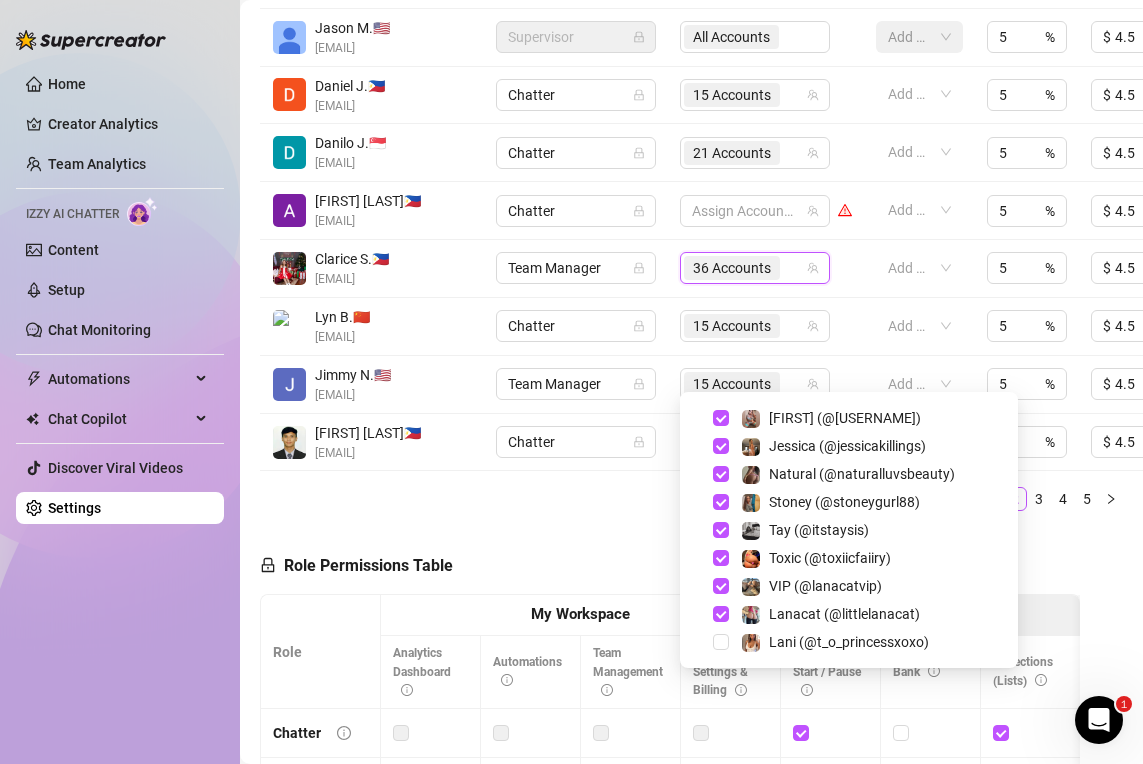 click on "1 2 3 4 5" at bounding box center [691, 499] 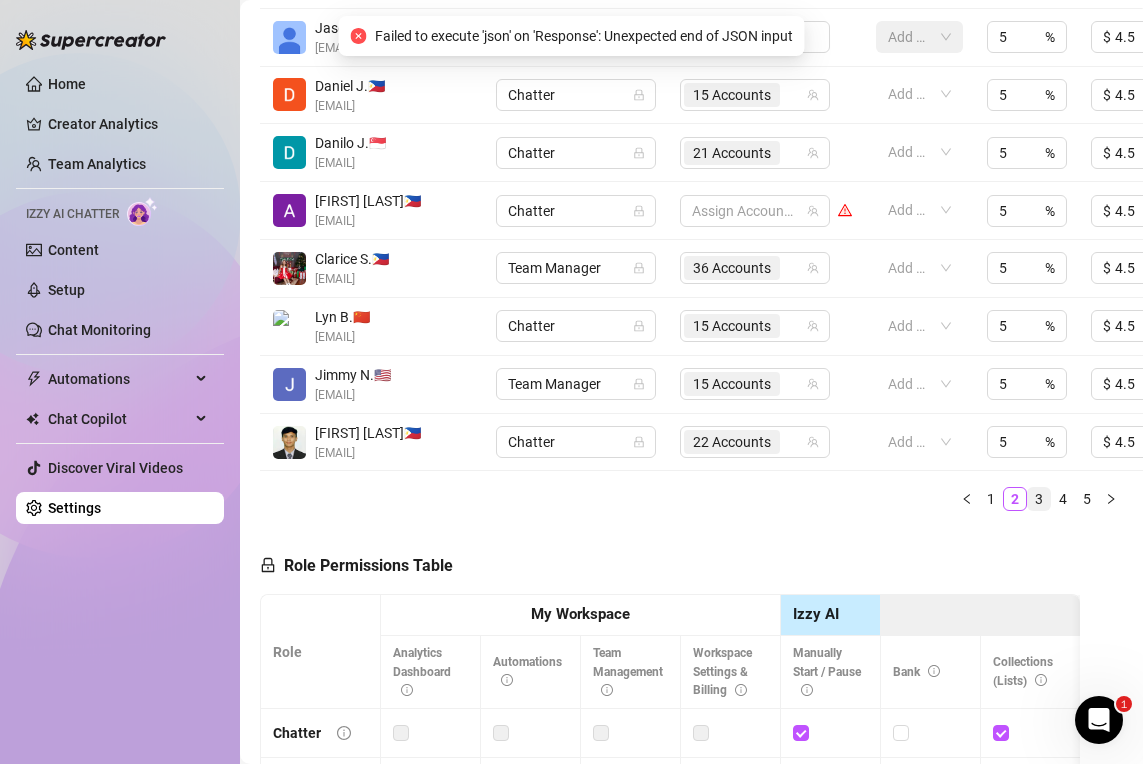click on "3" at bounding box center (1039, 499) 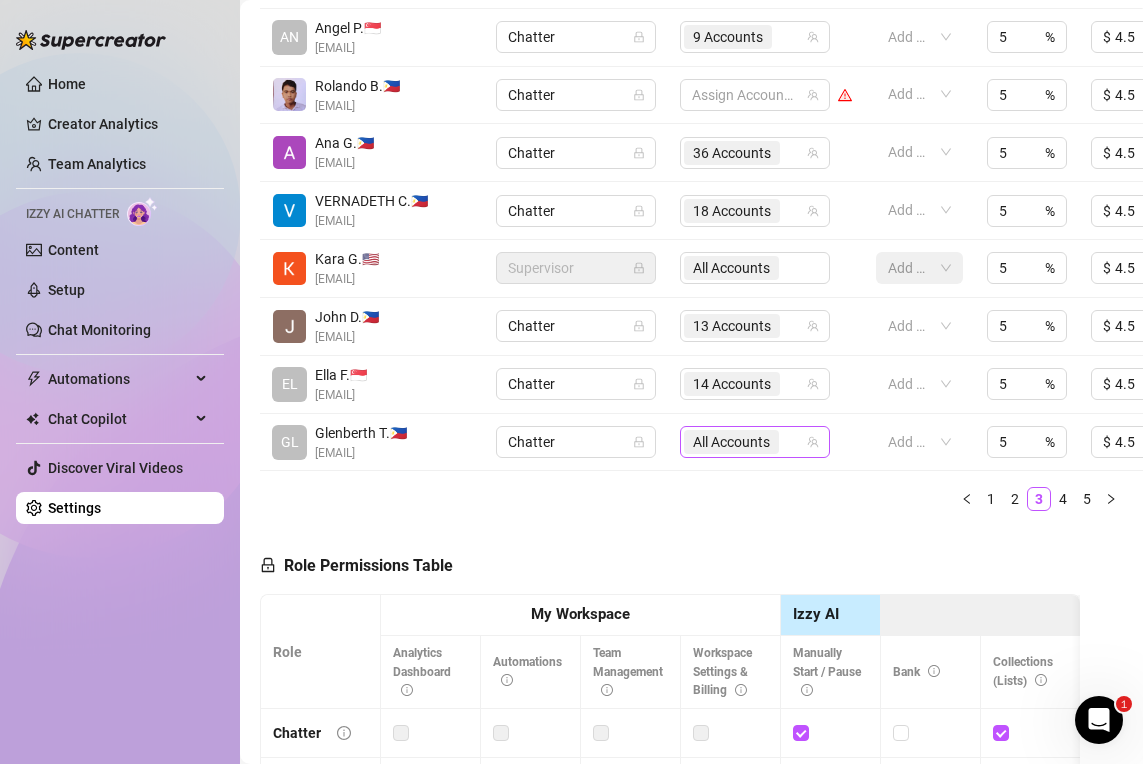 click at bounding box center (785, 442) 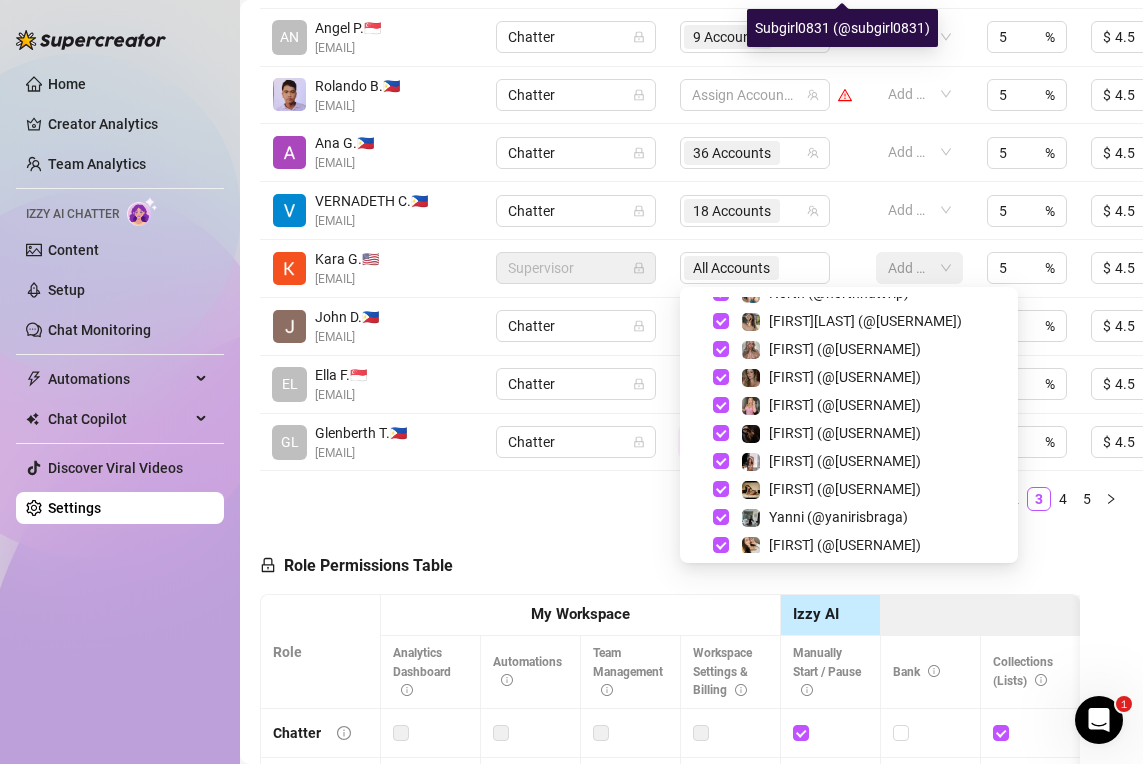 scroll, scrollTop: 808, scrollLeft: 0, axis: vertical 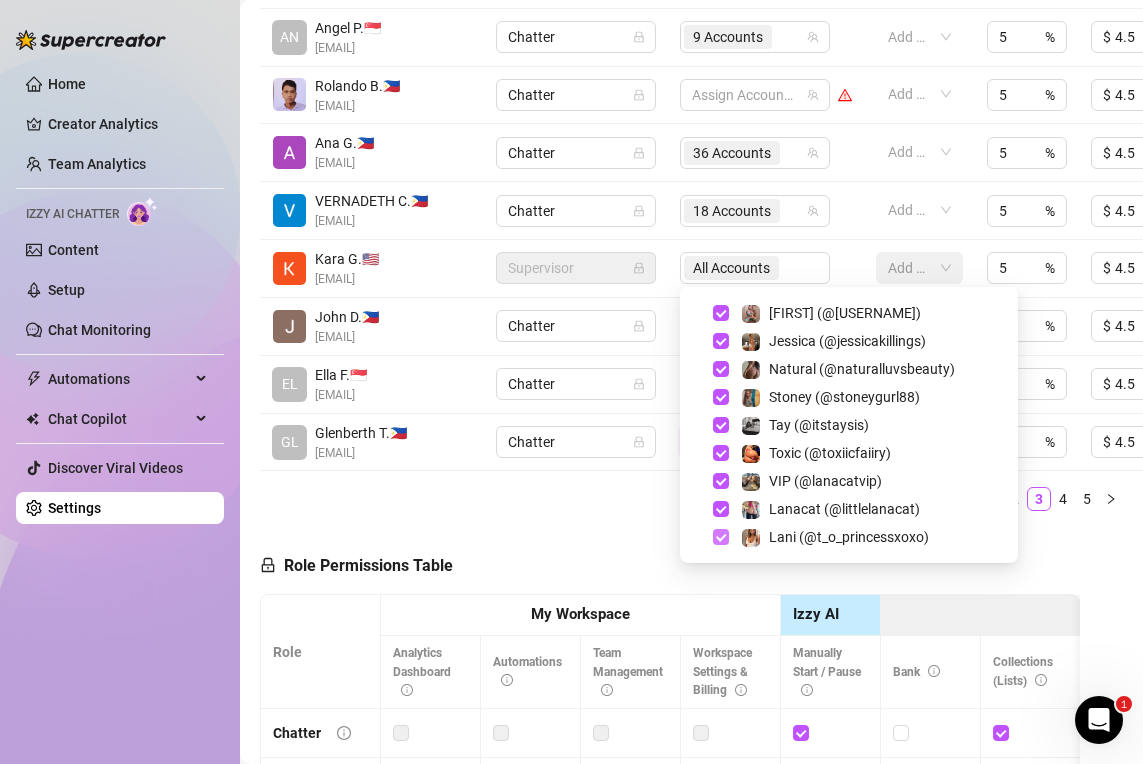 click at bounding box center [721, 537] 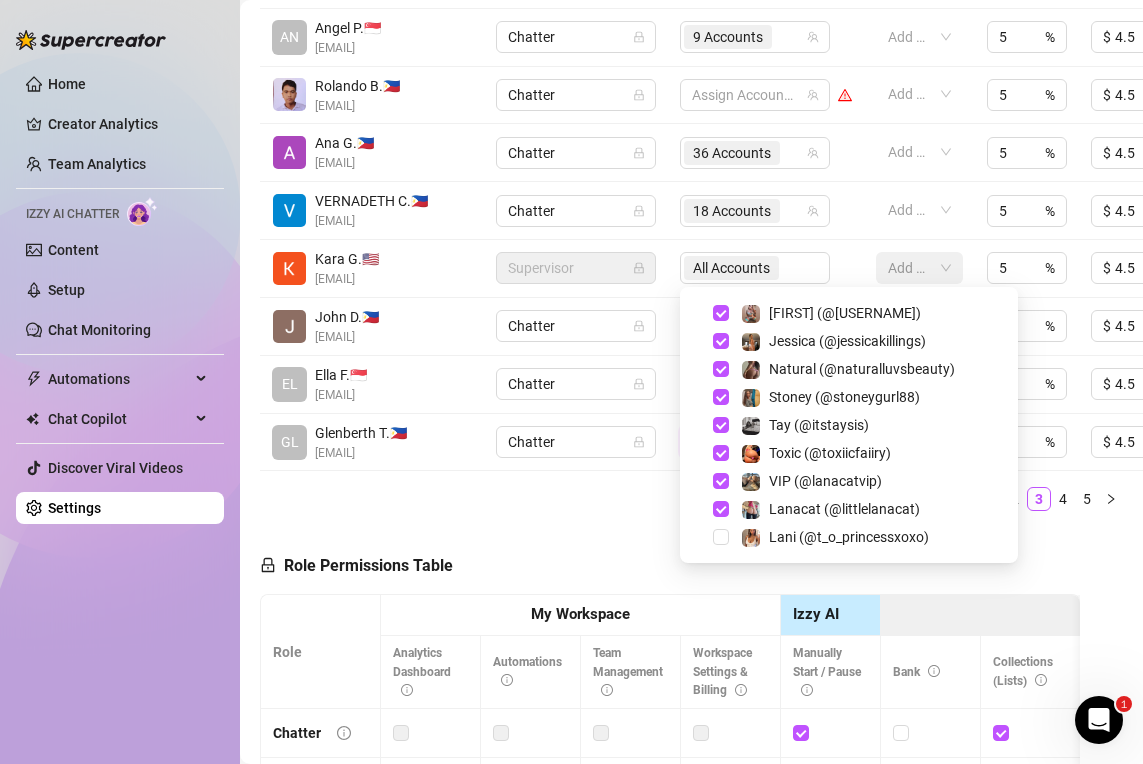 click on "Name Role Configure Permissions Creator accounts Tags Commission (%) Hourly rate ($) JV  🇵🇭 johnvincentcanete@creatorsinc.com Account Manager All Accounts     Add or enter new 5 % $ 4.5 Remove Eman M.  🇵🇭 emanmorales@creatorsinc.com Team Manager All Accounts     Add or enter new 5 % $ 4.5 Remove AN Angel P.  🇸🇬 angelpresillas@creatorsinc.com Chatter 9 Accounts     Add or enter new 5 % $ 4.5 Remove Rolando B.  🇵🇭 rolandobandoy@creatorsinc.com Chatter   Assign Accounts   Add or enter new 5 % $ 4.5 Remove Ana G.  🇵🇭 anagonzales@creatorsinc.com Chatter 36 Accounts     Add or enter new 5 % $ 4.5 Remove VERNADETH C.  🇵🇭 vernadethcaban@creatorsinc.com Chatter 18 Accounts     Add or enter new 5 % $ 4.5 Remove Kara G.  🇺🇸 karagerald@creatorsinc.com Supervisor All Accounts     Add or enter new 5 % $ 4.5 Remove John D.  🇵🇭 johnfelisco@creatorsinc.com Chatter 13 Accounts     Add or enter new 5 % $ 4.5 Remove EL Ella F.  🇸🇬 ellafaustino@creatorsinc.com" at bounding box center (691, 171) 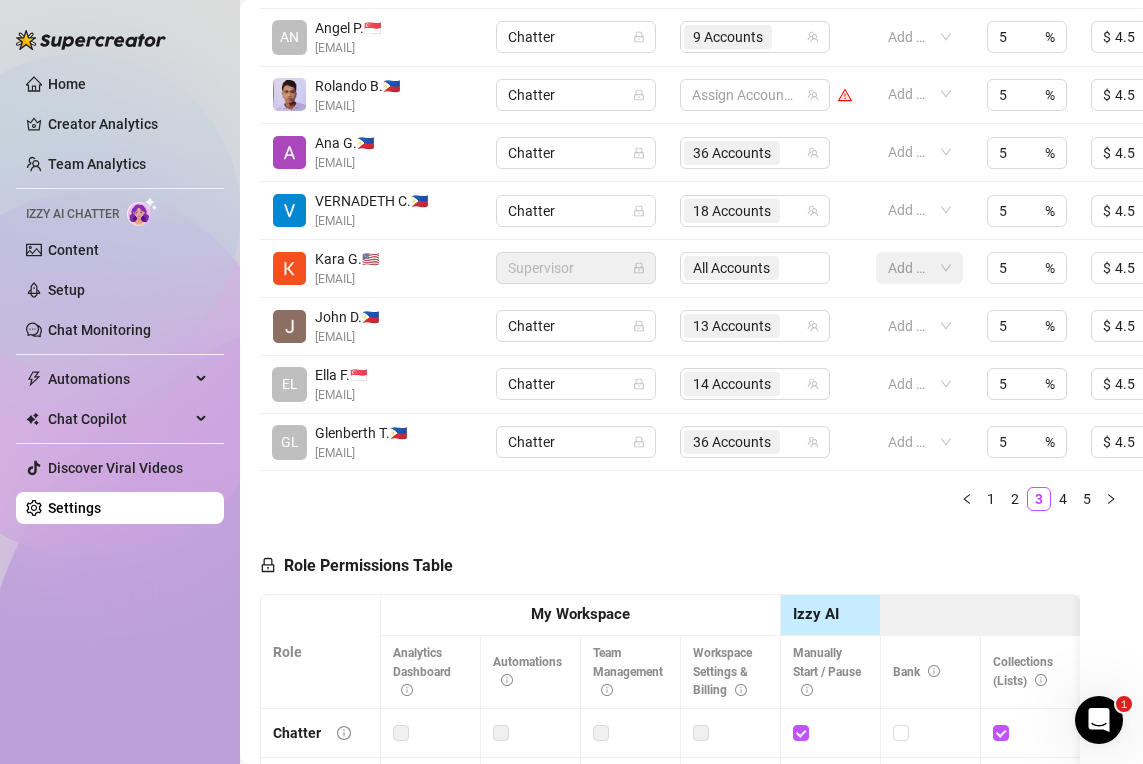 scroll, scrollTop: 454, scrollLeft: 0, axis: vertical 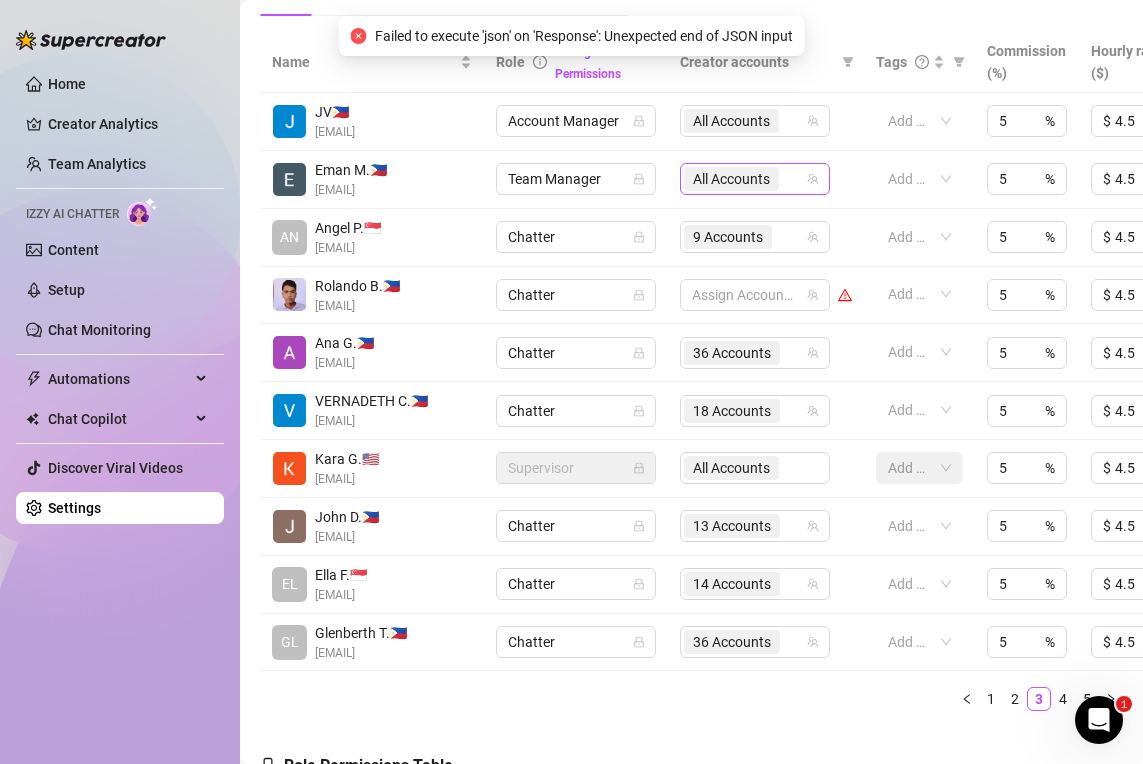 click on "All Accounts" at bounding box center (733, 179) 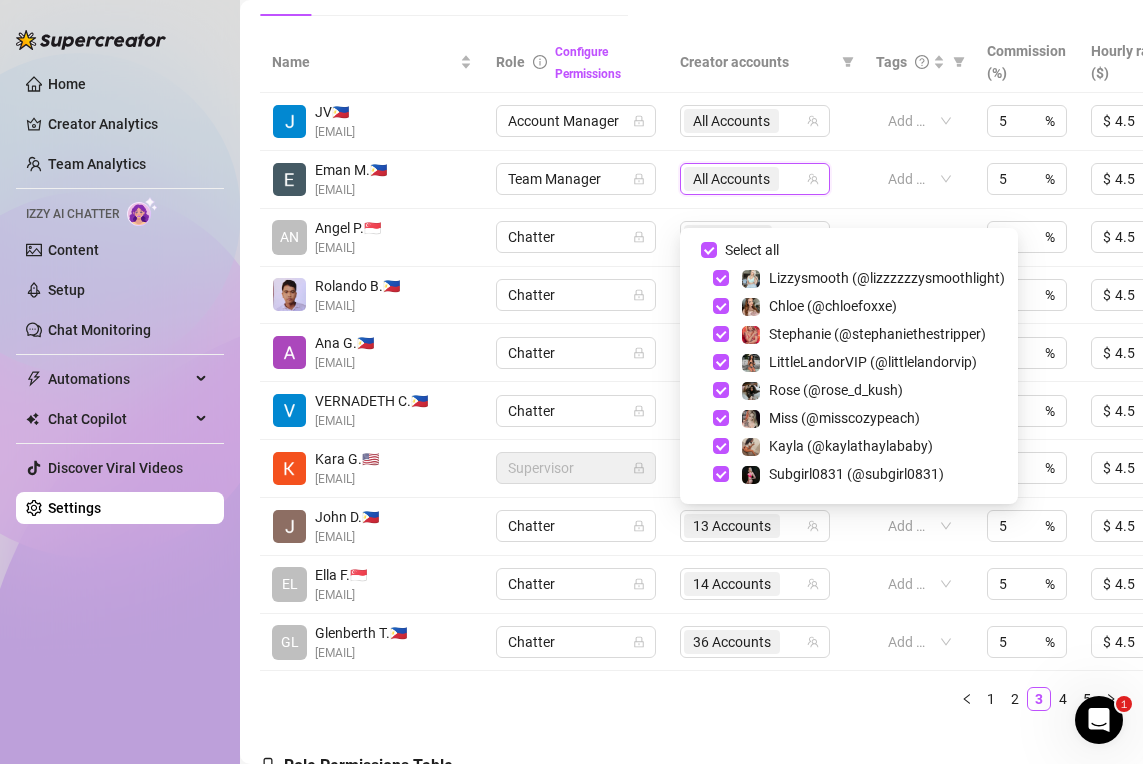 scroll, scrollTop: 808, scrollLeft: 0, axis: vertical 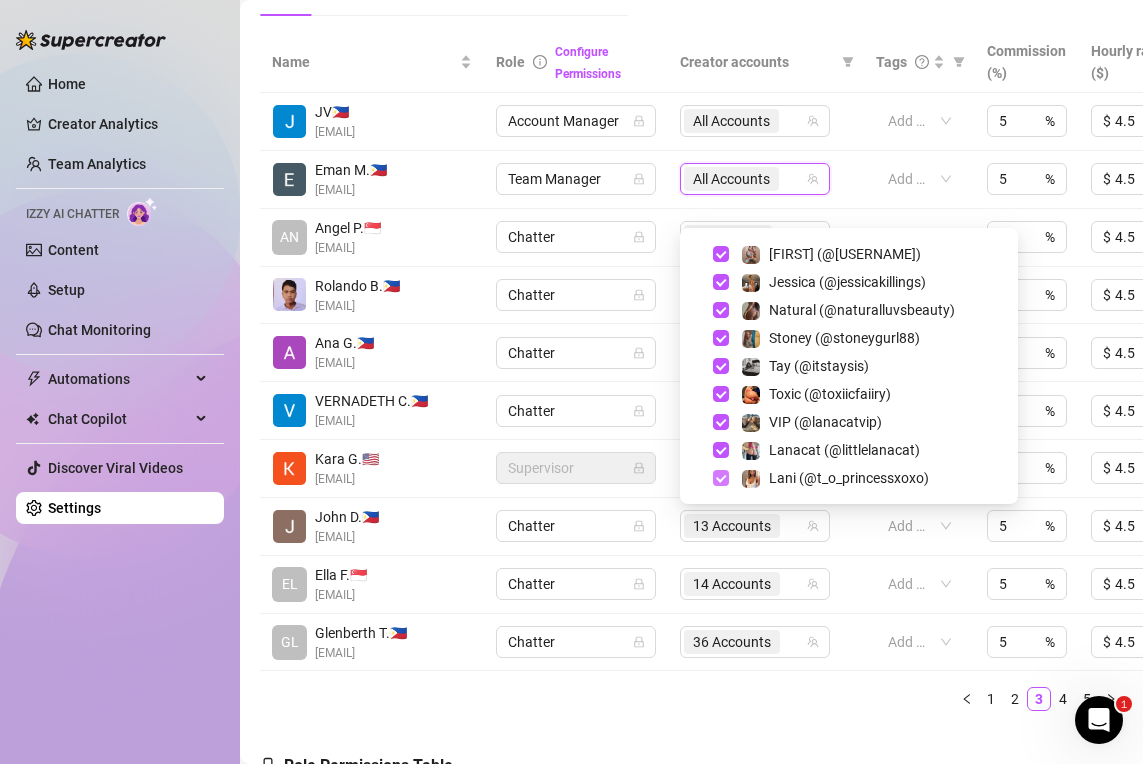 click at bounding box center (721, 478) 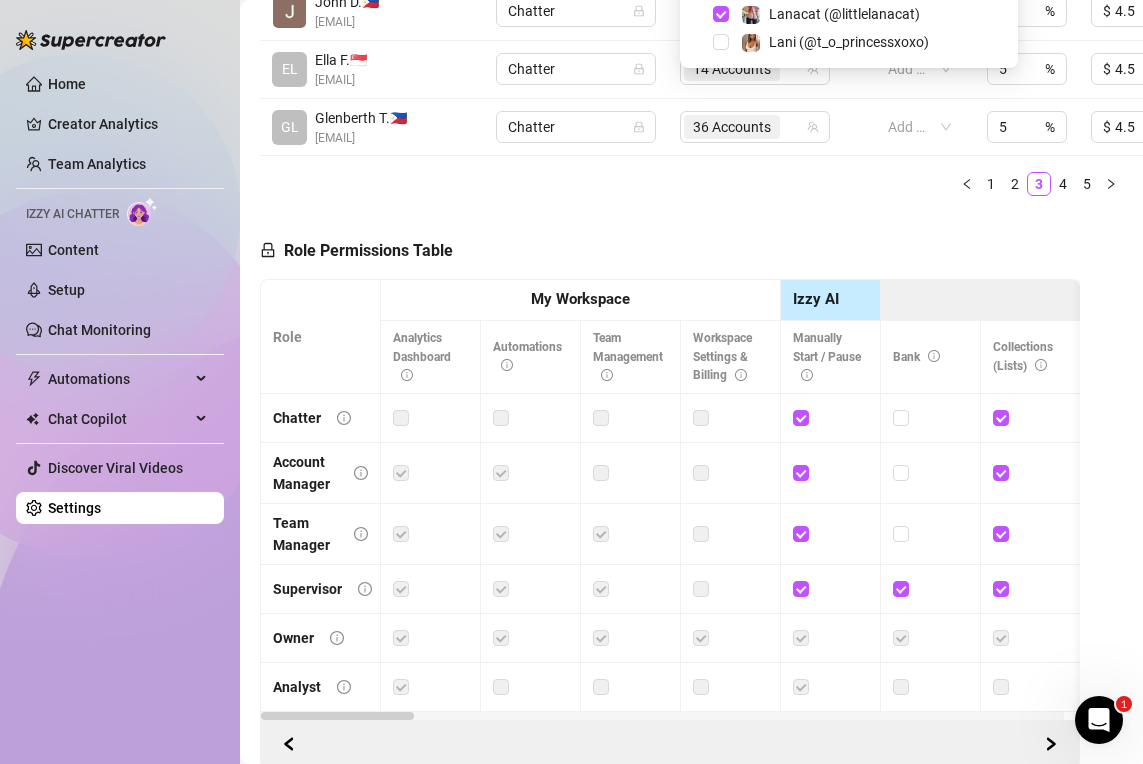 scroll, scrollTop: 1235, scrollLeft: 0, axis: vertical 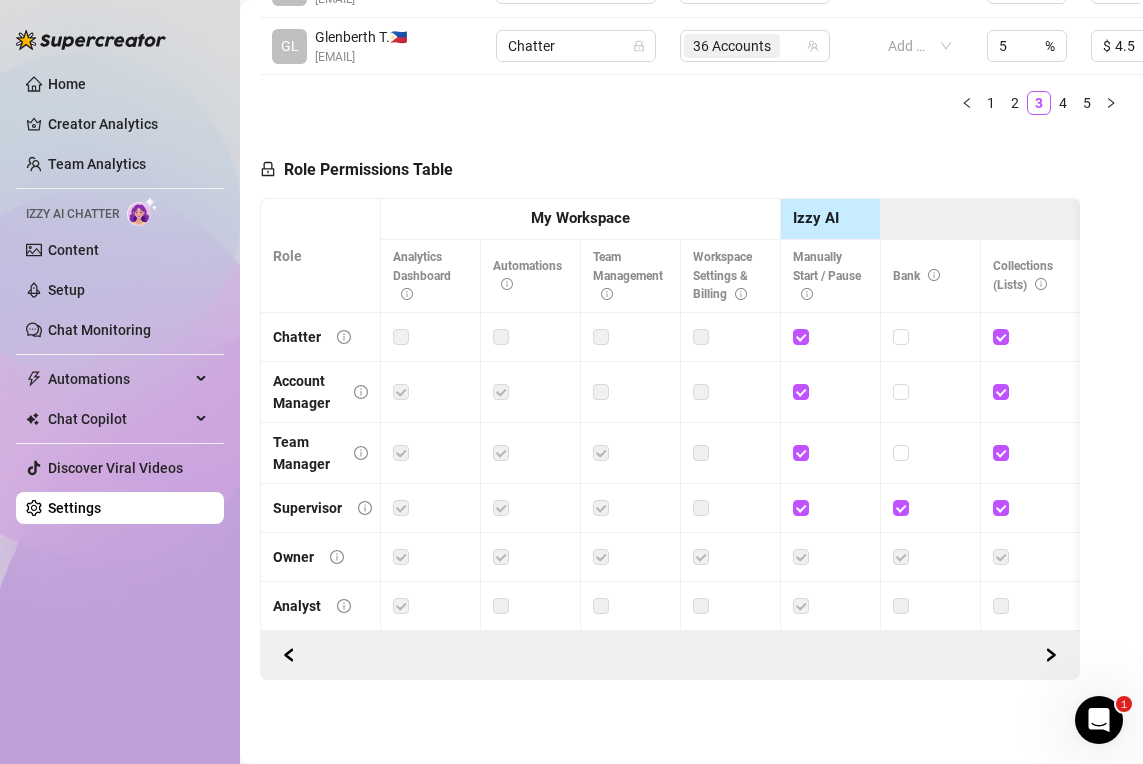 click on "Role Permissions Table Role My Workspace Izzy AI OnlyFans Side Menu OnlyFans Chat Page OnlyFans Account Settings OnlyFans Statements Page Analytics Dashboard Automations Team Management Workspace Settings & Billing Manually Start / Pause Bank Collections (Lists) Disconnect Session Mass Message Mass Message Stats My Profile Notifications Your Cards Posts Promotions Queue Referrals Release Forms Statistics Story & Highlights Streaming Vault Chats Chat - Add New Media Account Fans and following General (Display) Messaging Notifications Privacy and safety Profile Social Media Story Streaming Subscription price and bundles Tracking Links Statements (Earnings) Chargebacks Earnings Statistics Payout Requests Referrals                                                                                     Chatter Account Manager Team Manager Supervisor Owner Analyst" at bounding box center (670, 405) 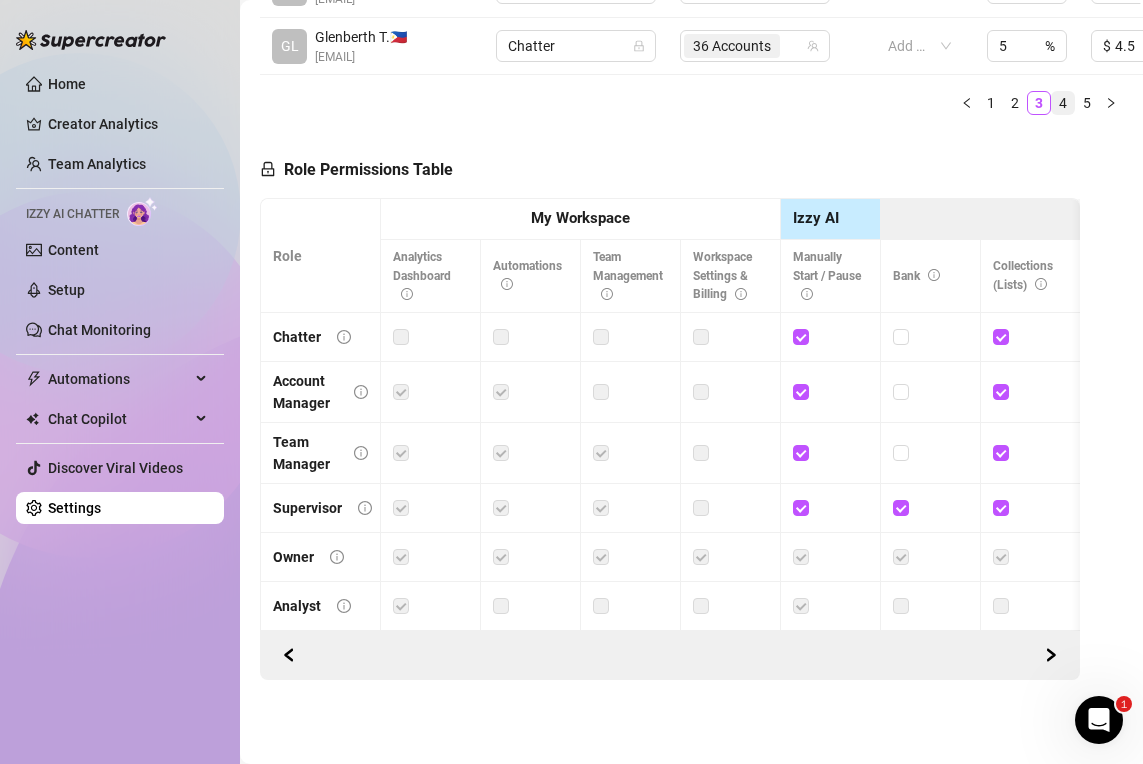 click on "4" at bounding box center (1063, 103) 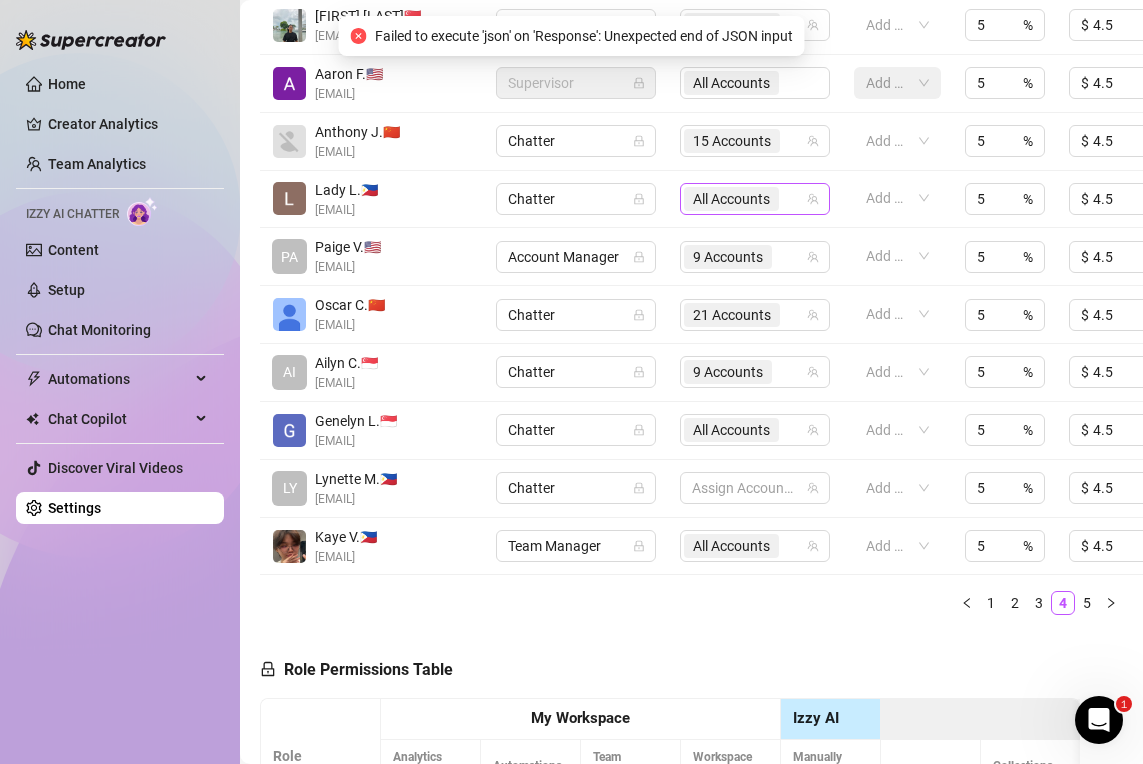 scroll, scrollTop: 597, scrollLeft: 0, axis: vertical 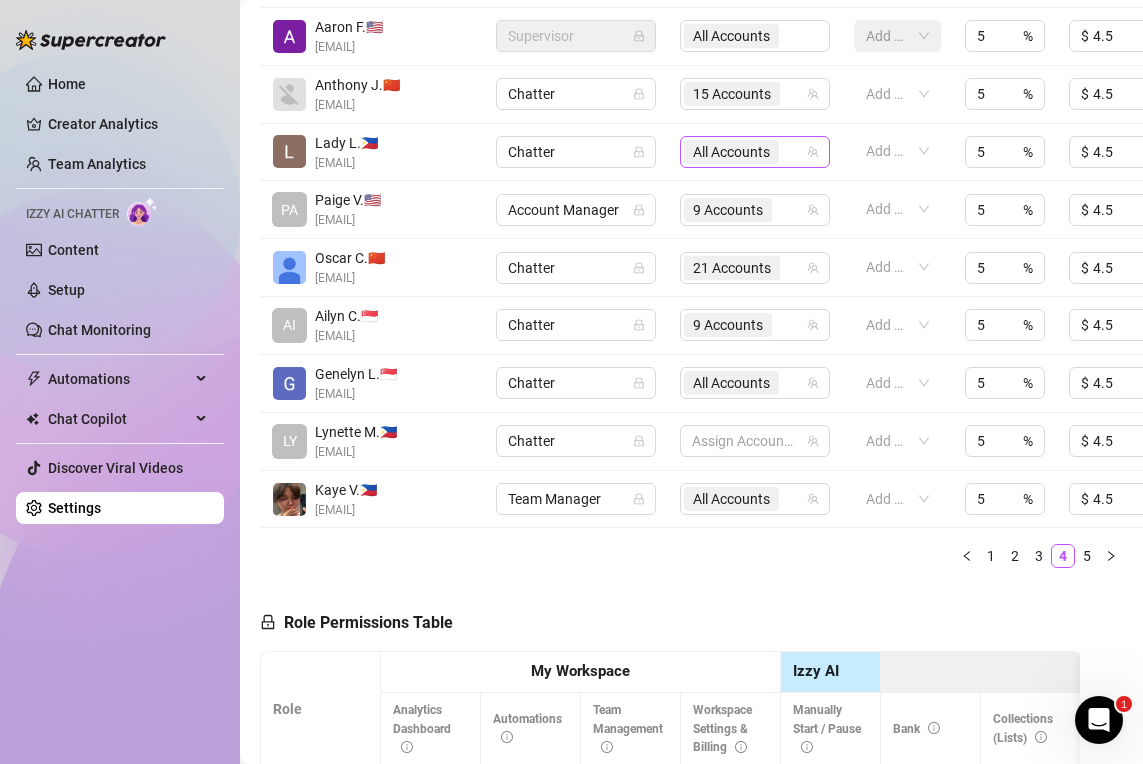 click on "All Accounts" at bounding box center (731, 152) 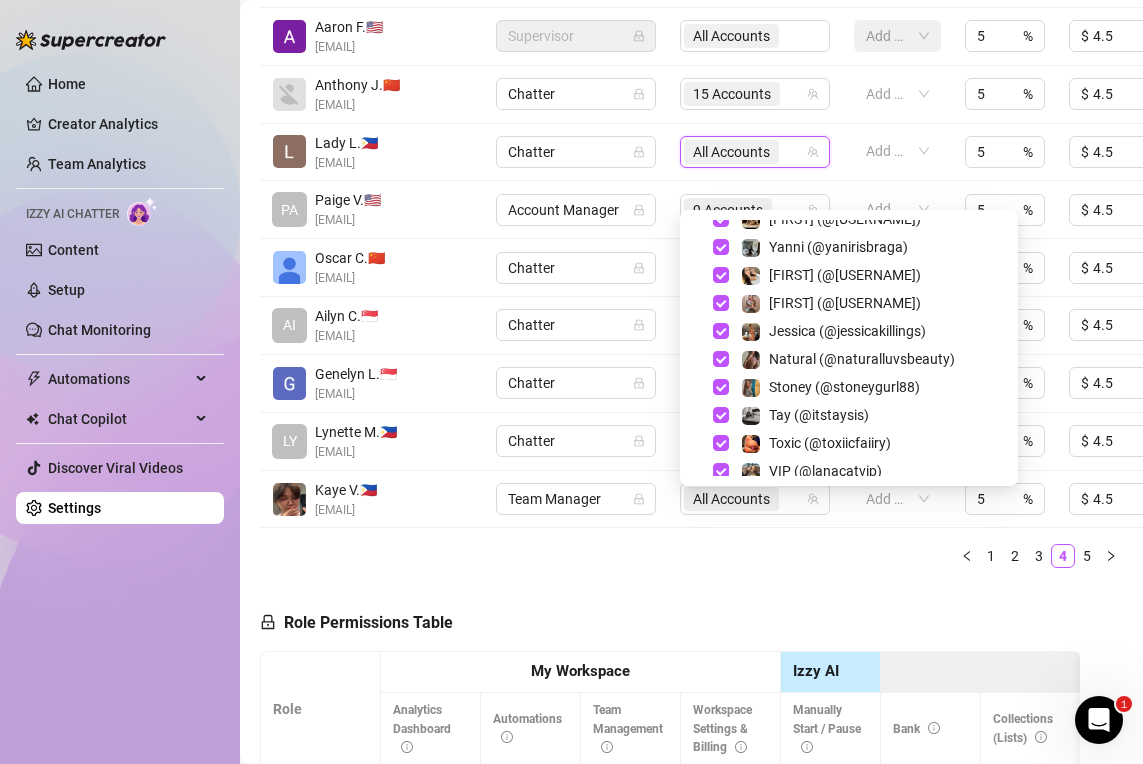 scroll, scrollTop: 808, scrollLeft: 0, axis: vertical 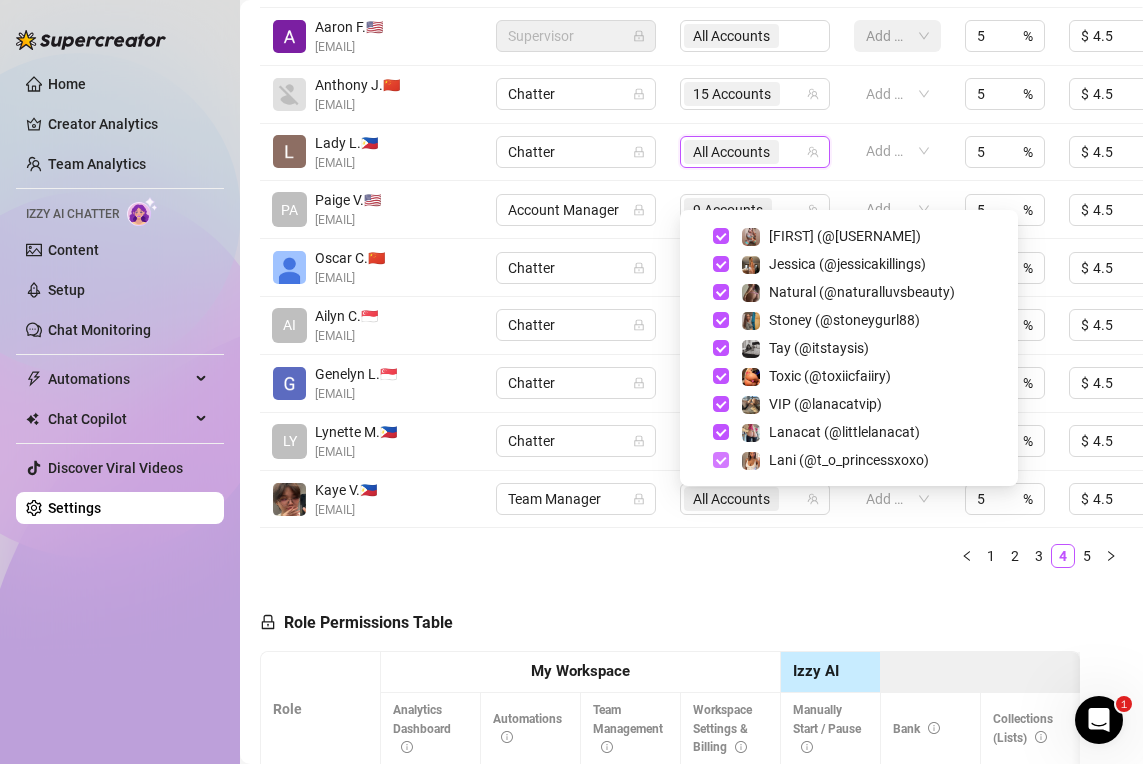 click at bounding box center [721, 460] 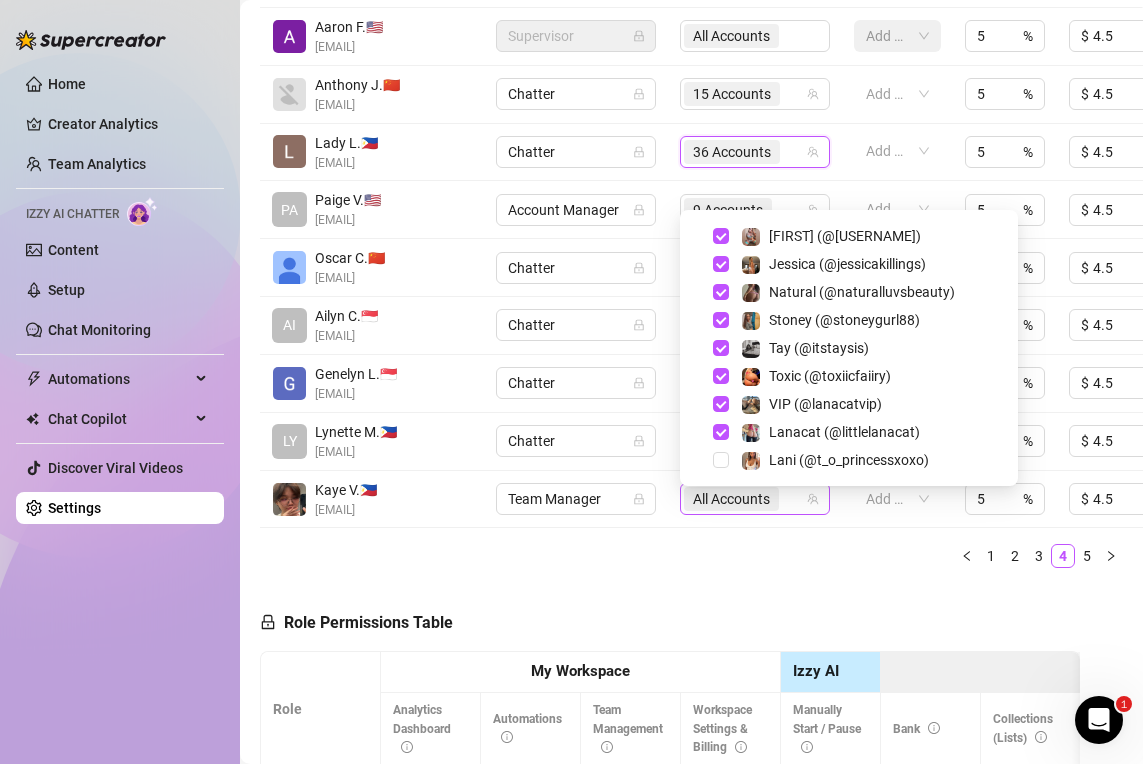 click on "All Accounts" at bounding box center [744, 499] 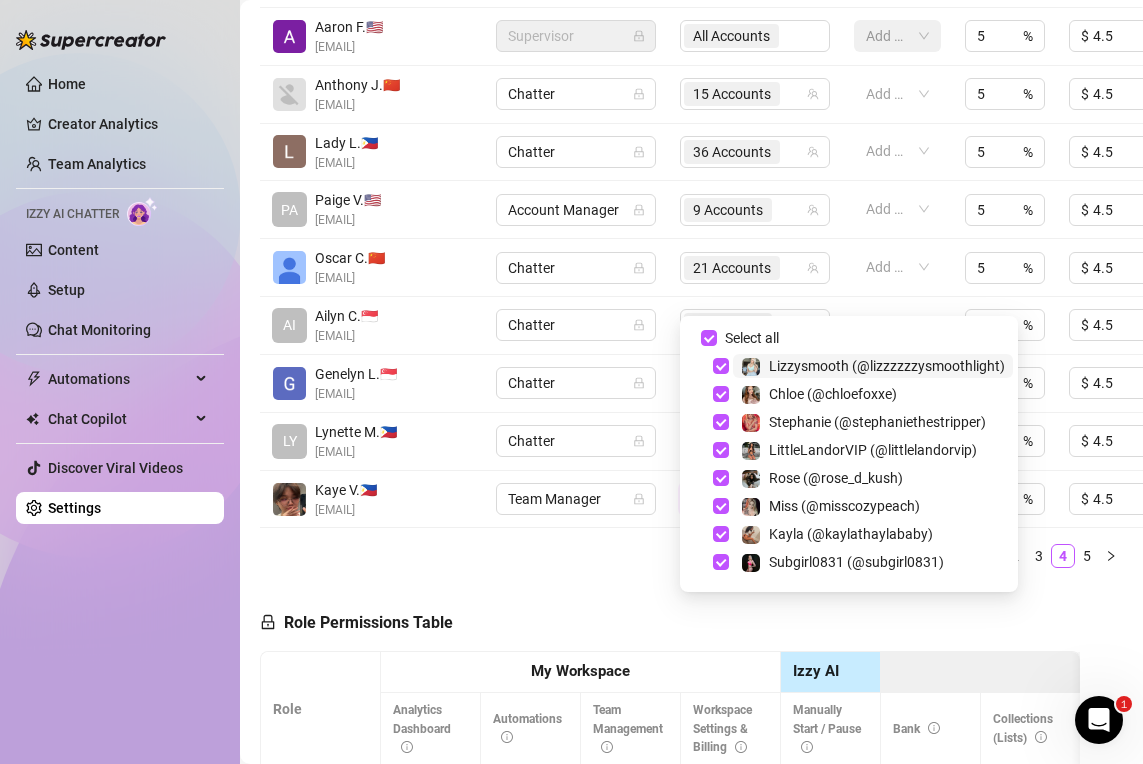 click on "All Accounts" at bounding box center [744, 499] 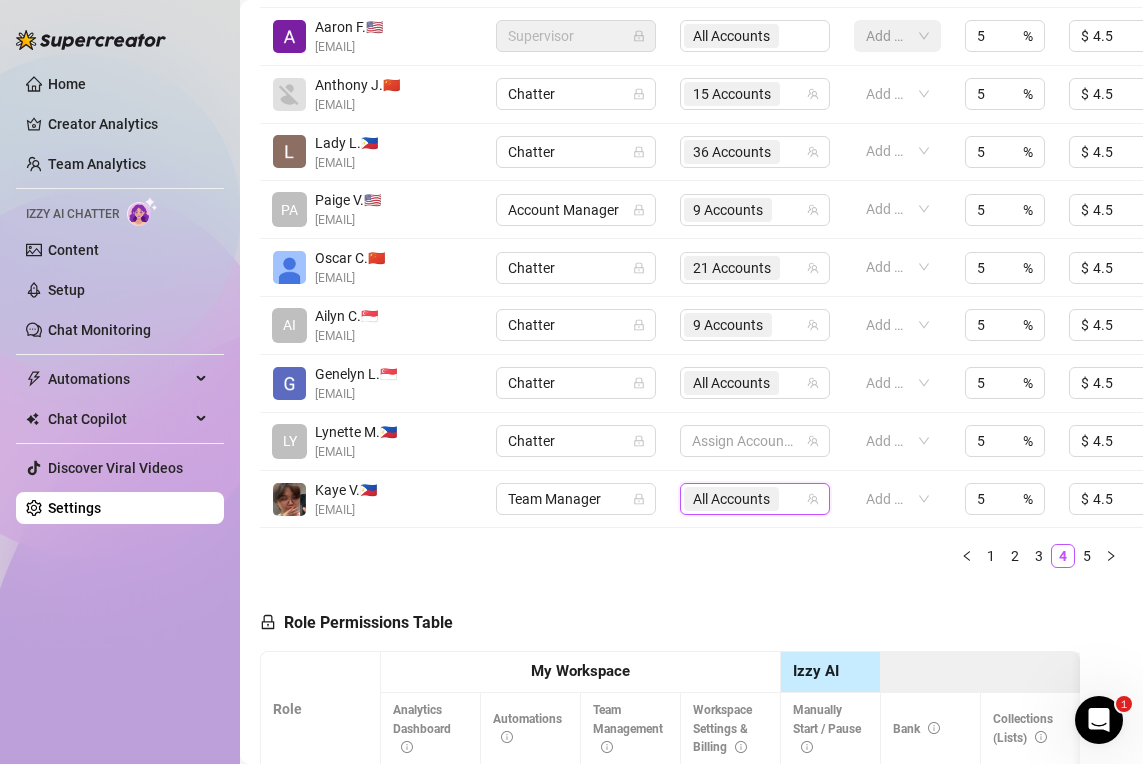 click on "All Accounts" at bounding box center [744, 499] 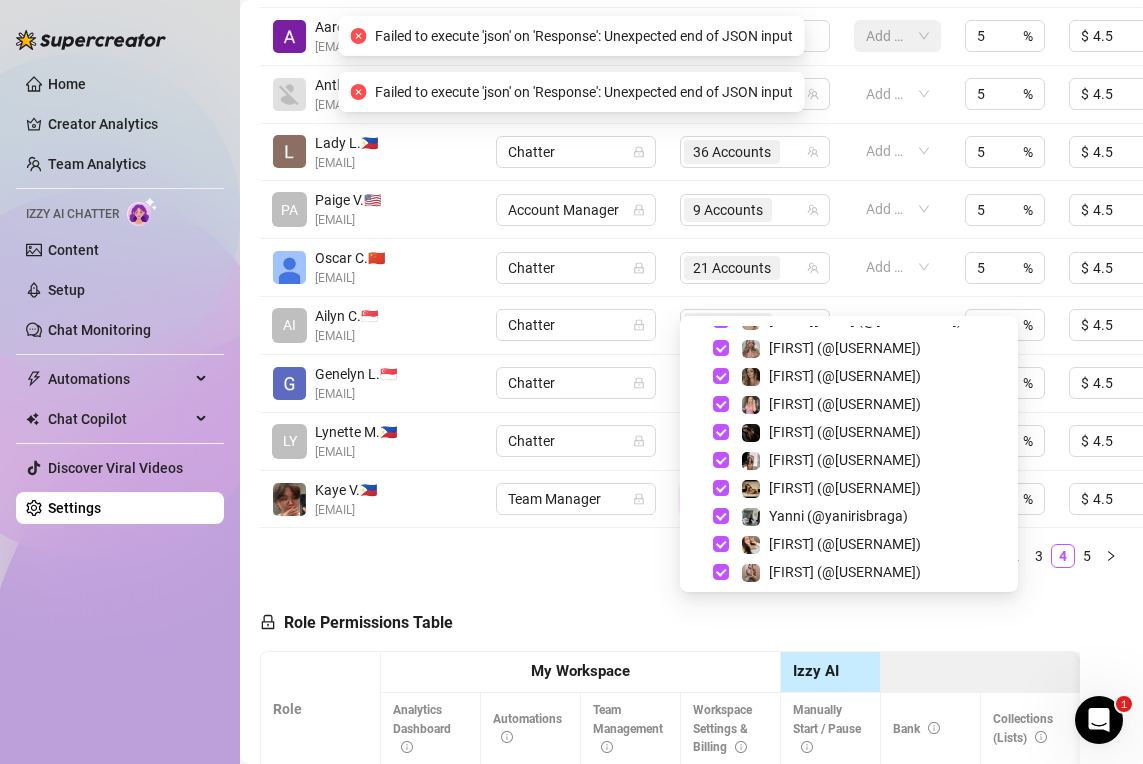 scroll, scrollTop: 808, scrollLeft: 0, axis: vertical 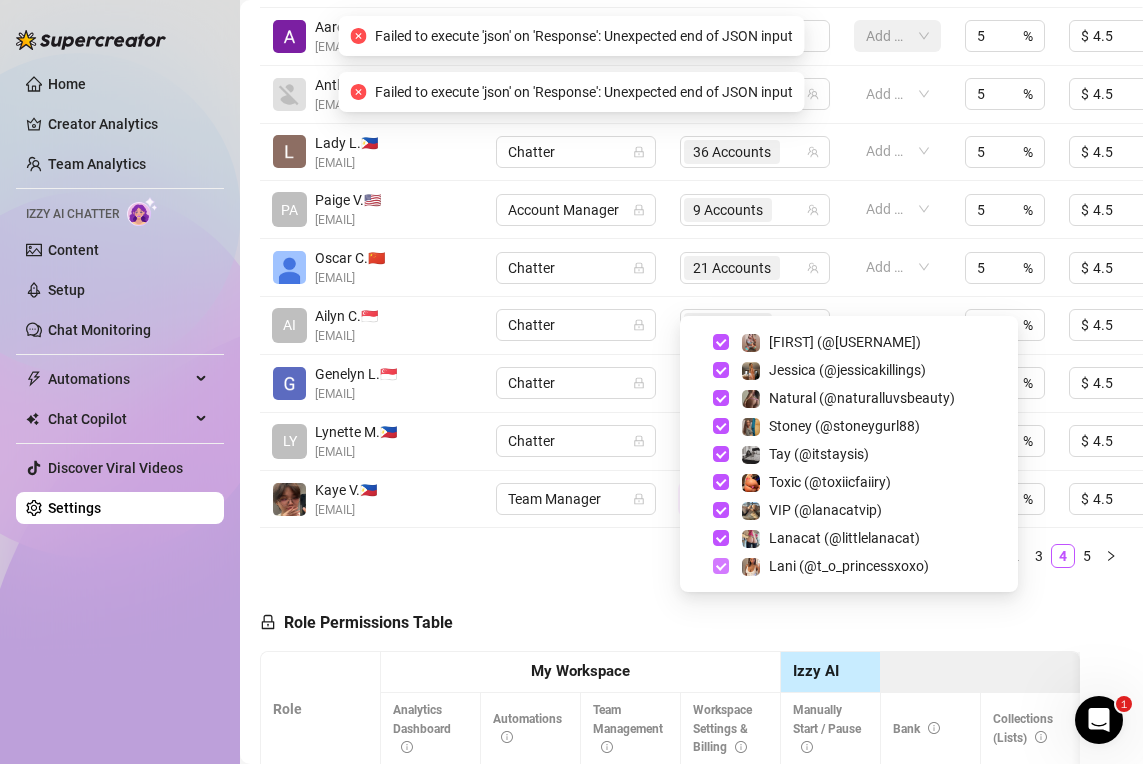 click at bounding box center (721, 566) 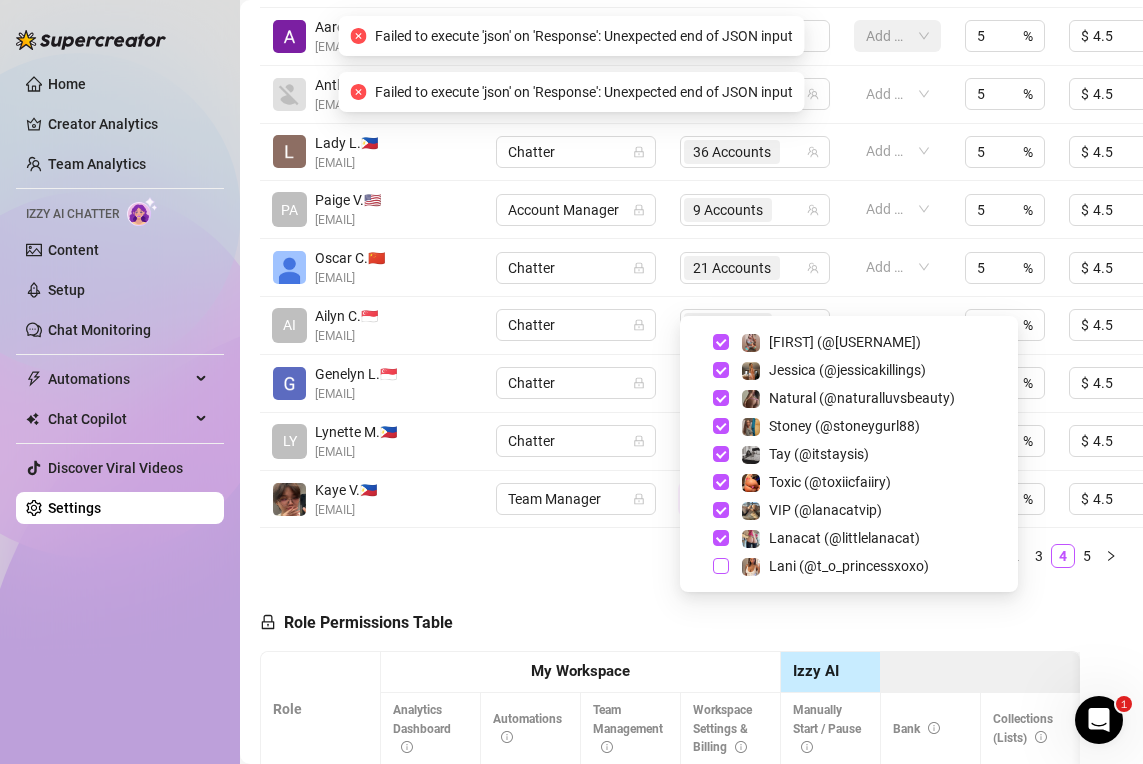 checkbox on "false" 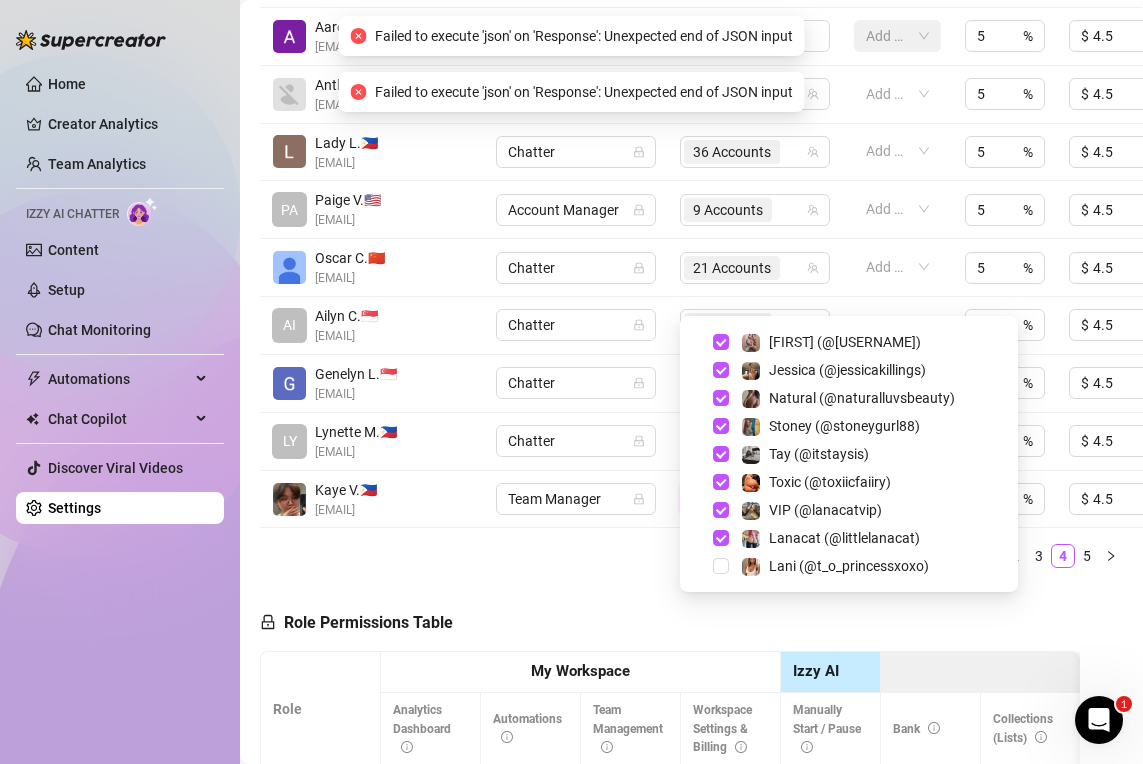 click on "9 Accounts" at bounding box center [755, 210] 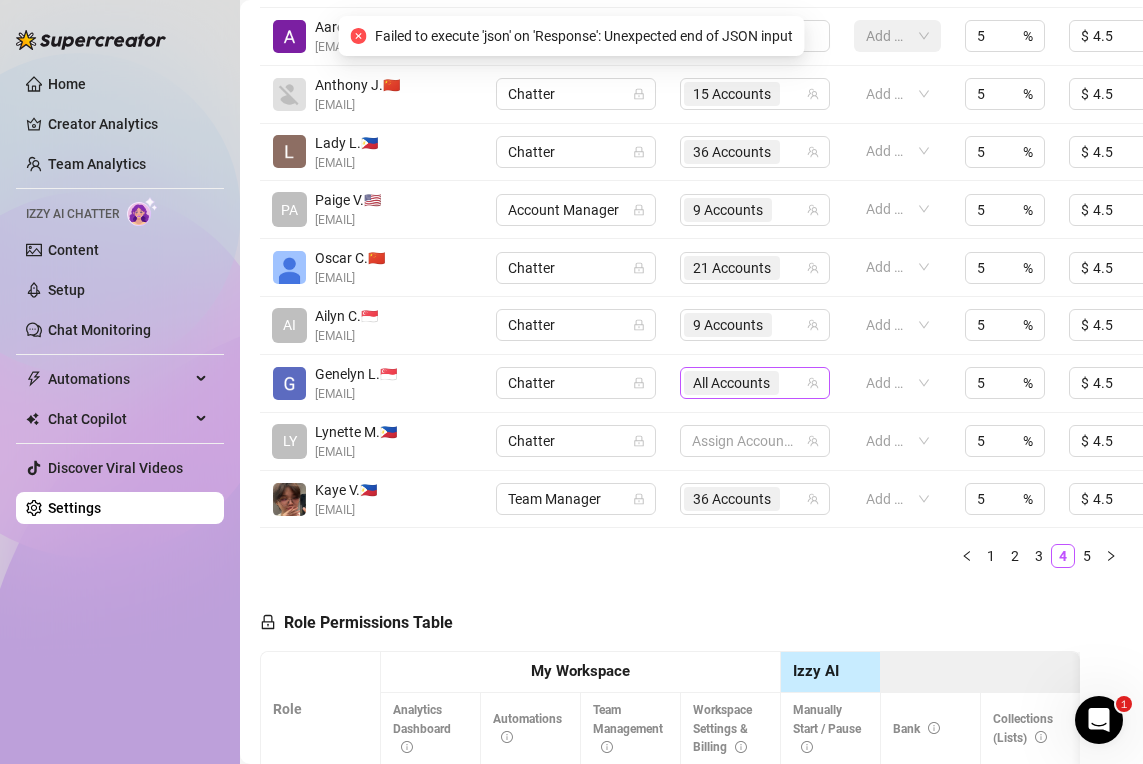 click at bounding box center (785, 383) 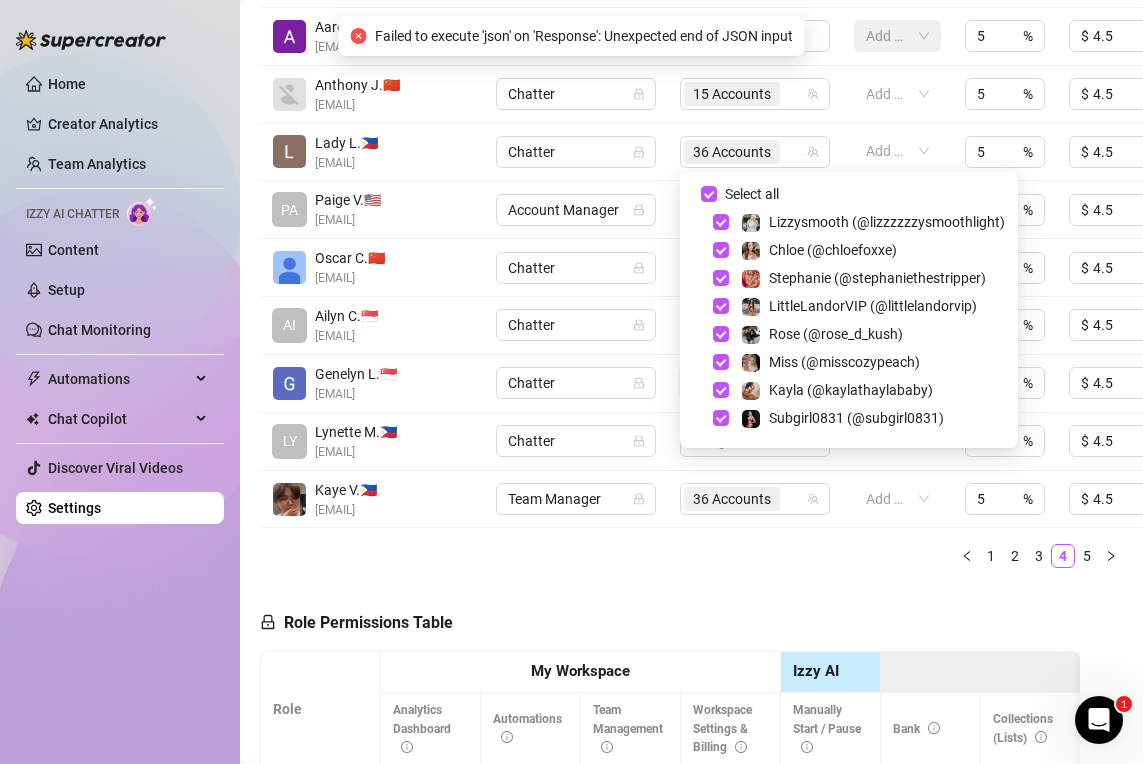 scroll, scrollTop: 808, scrollLeft: 0, axis: vertical 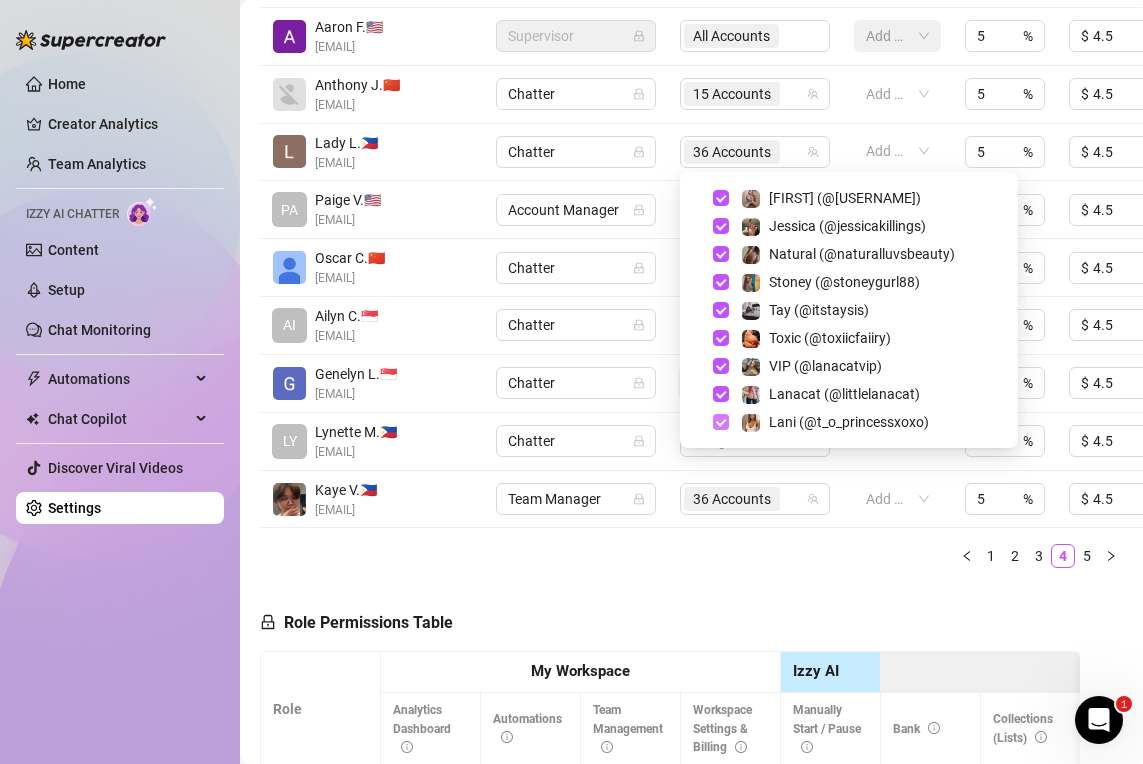 click at bounding box center (721, 422) 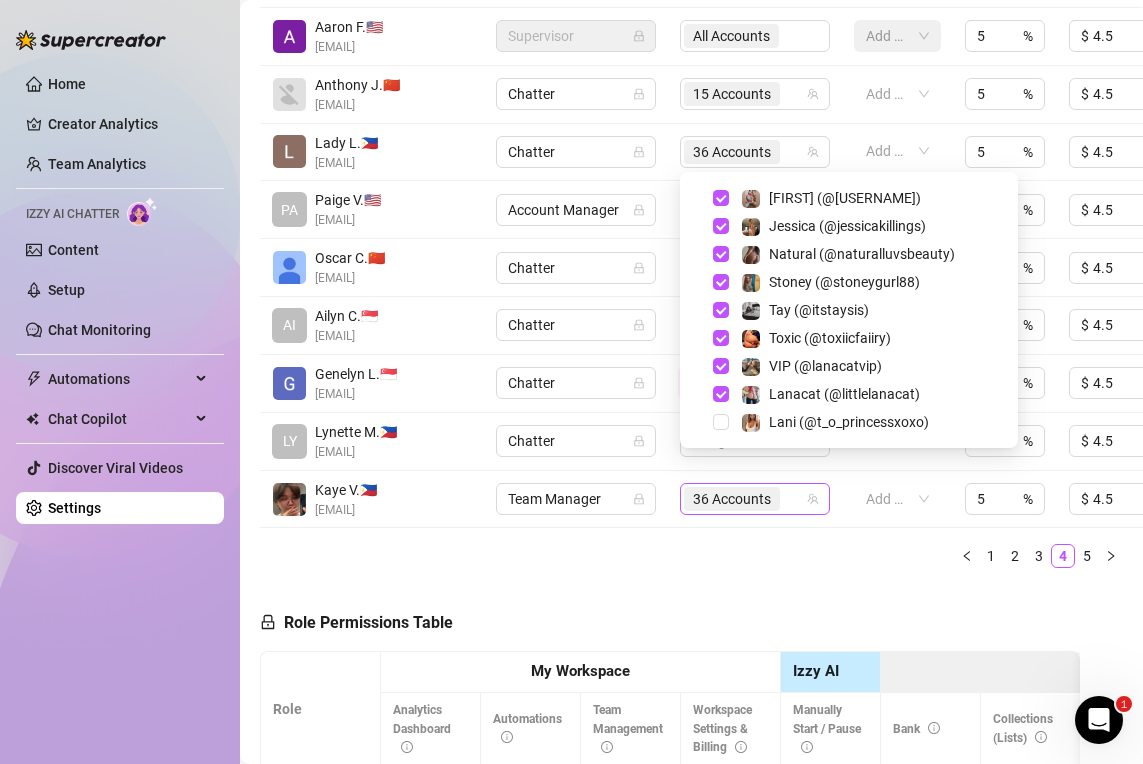 click on "36 Accounts" at bounding box center (755, 500) 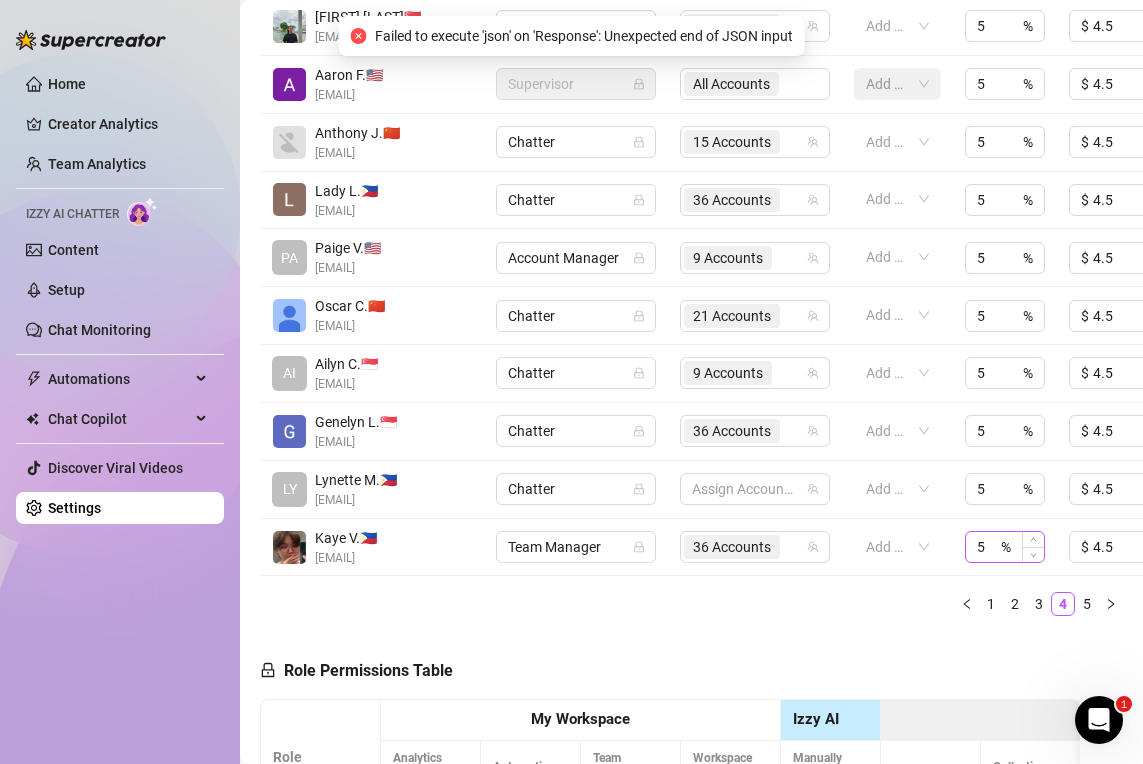 scroll, scrollTop: 597, scrollLeft: 0, axis: vertical 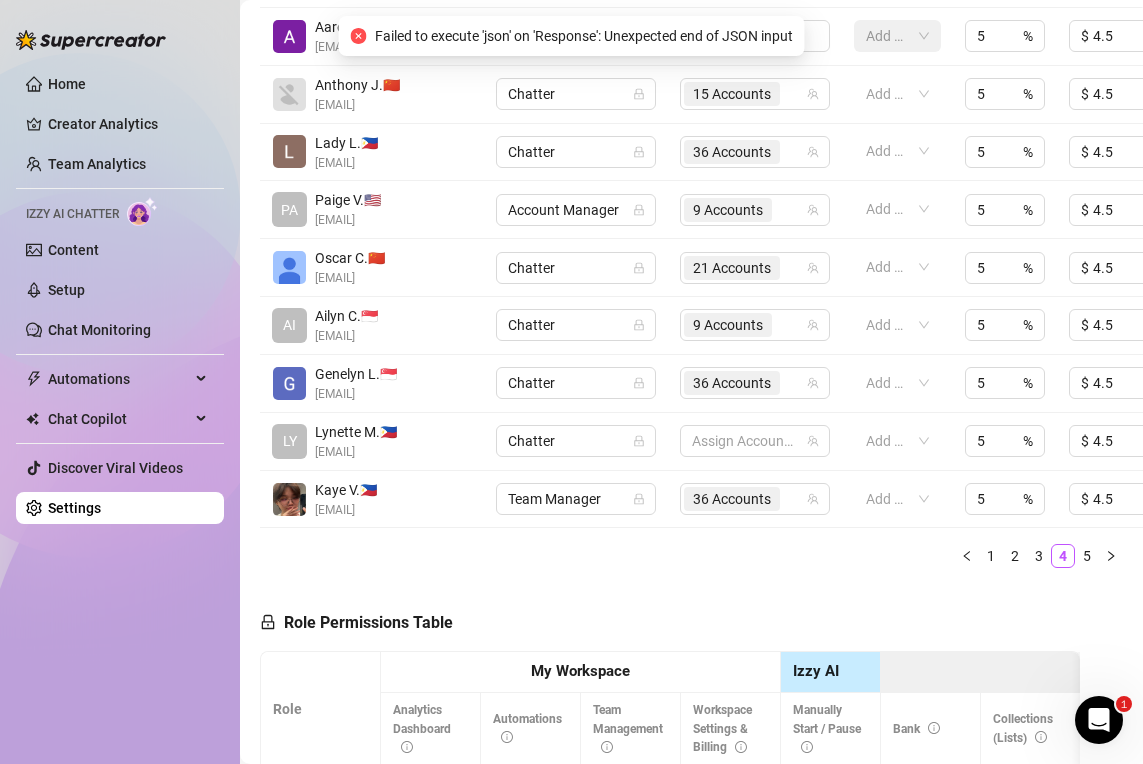click on "5" at bounding box center (1087, 556) 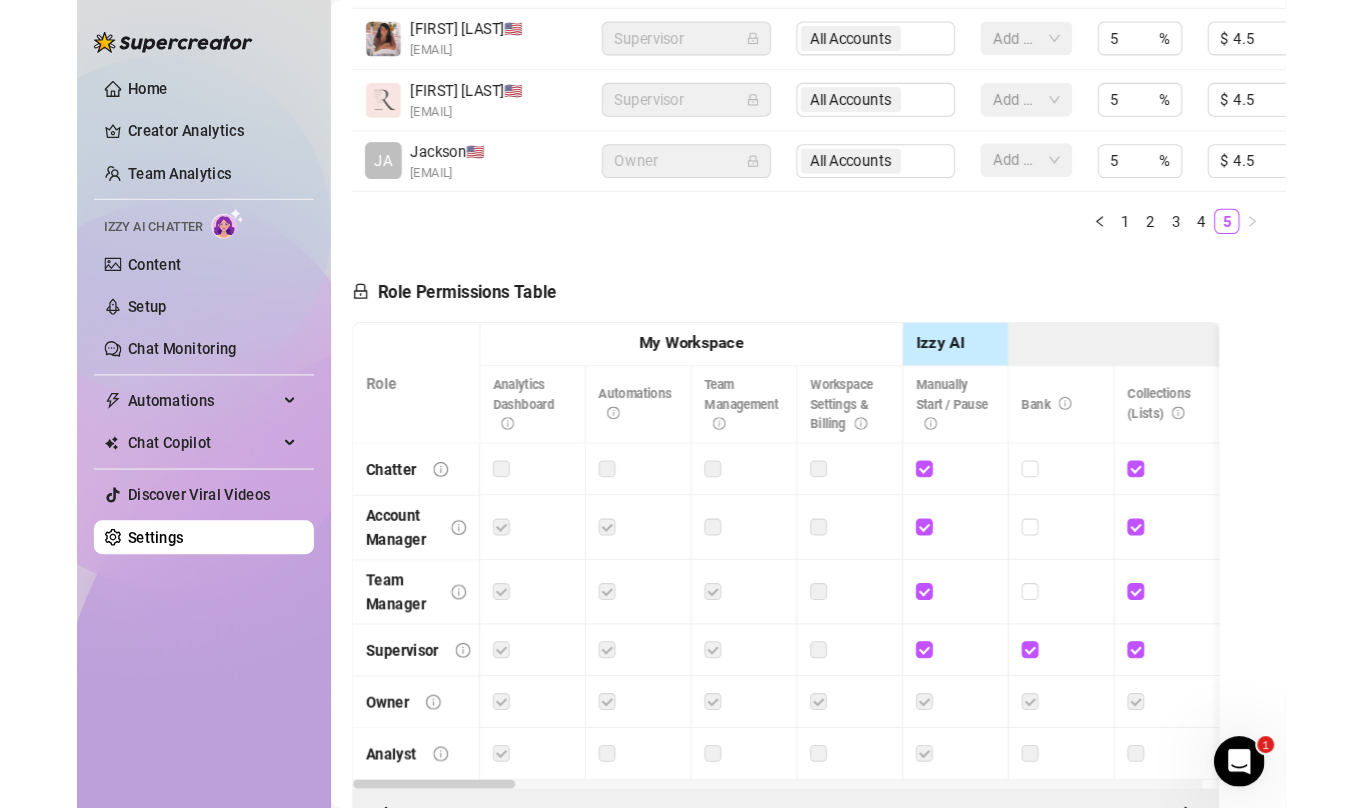 scroll, scrollTop: 197, scrollLeft: 0, axis: vertical 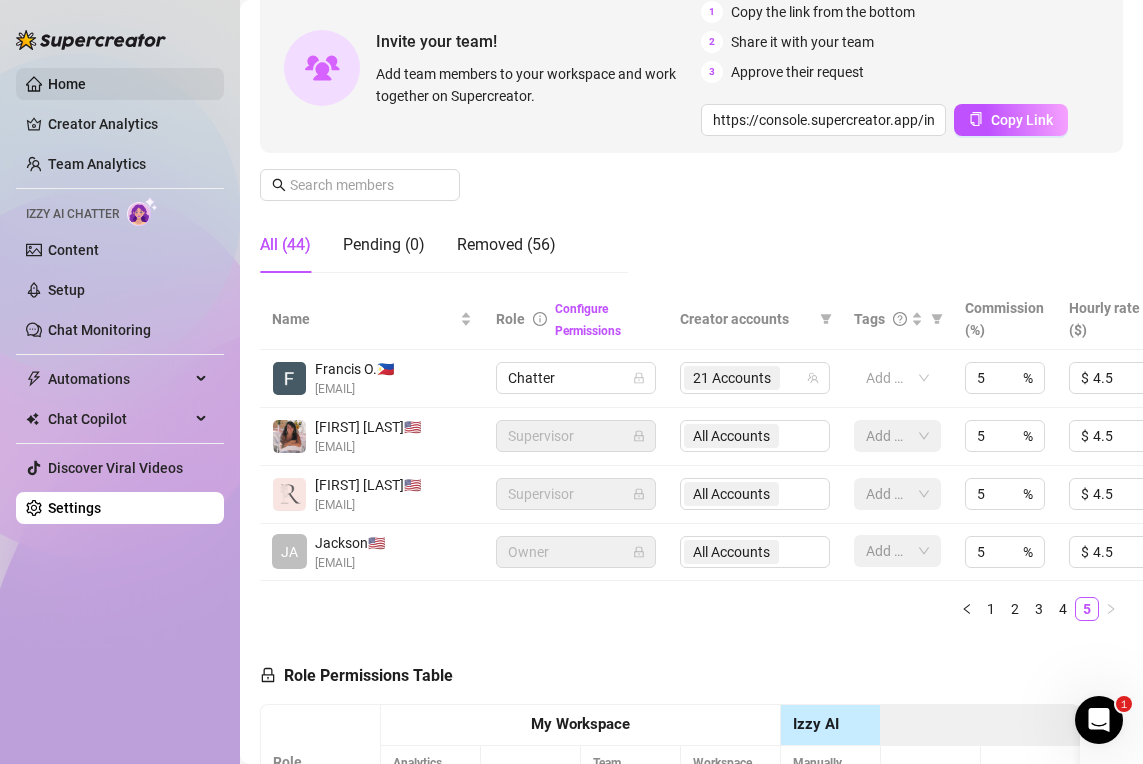 click on "Home" at bounding box center (67, 84) 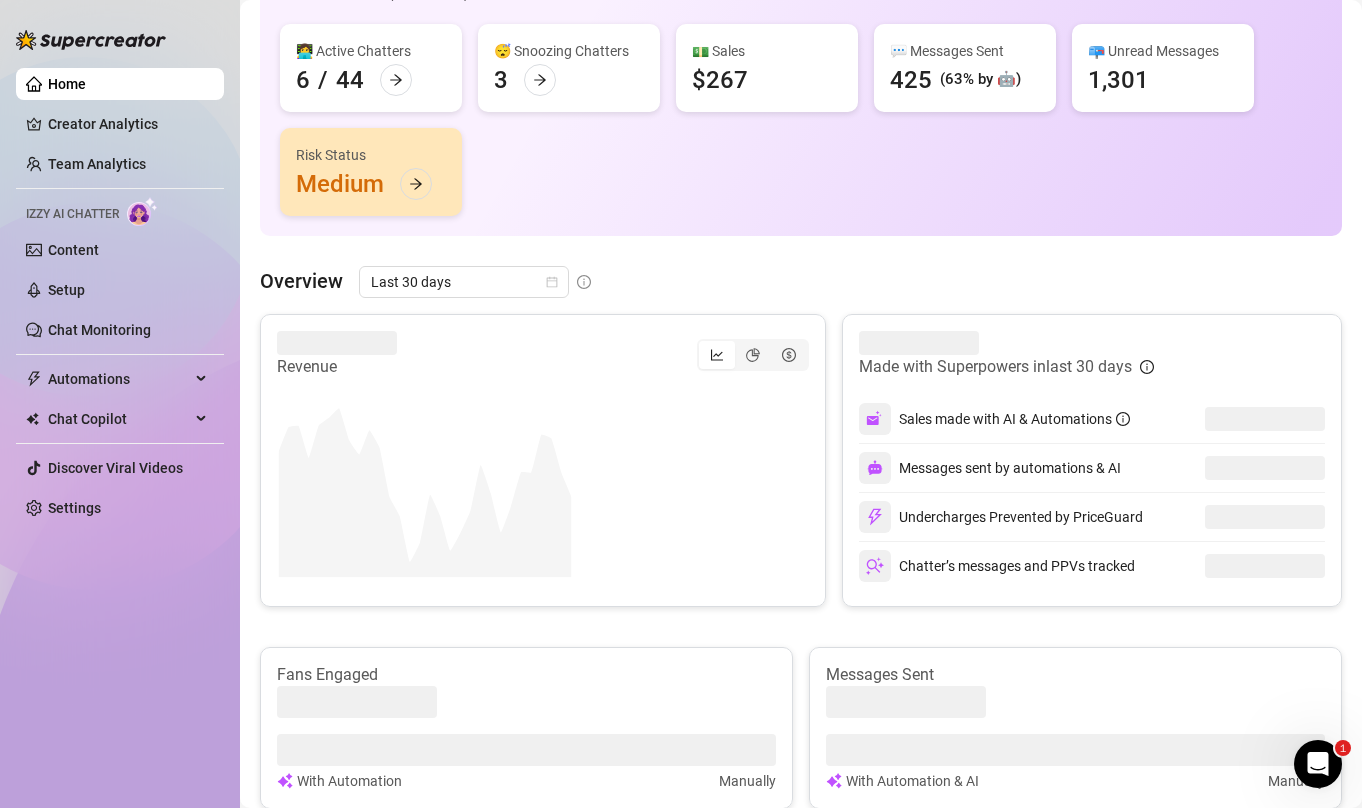 scroll, scrollTop: 0, scrollLeft: 0, axis: both 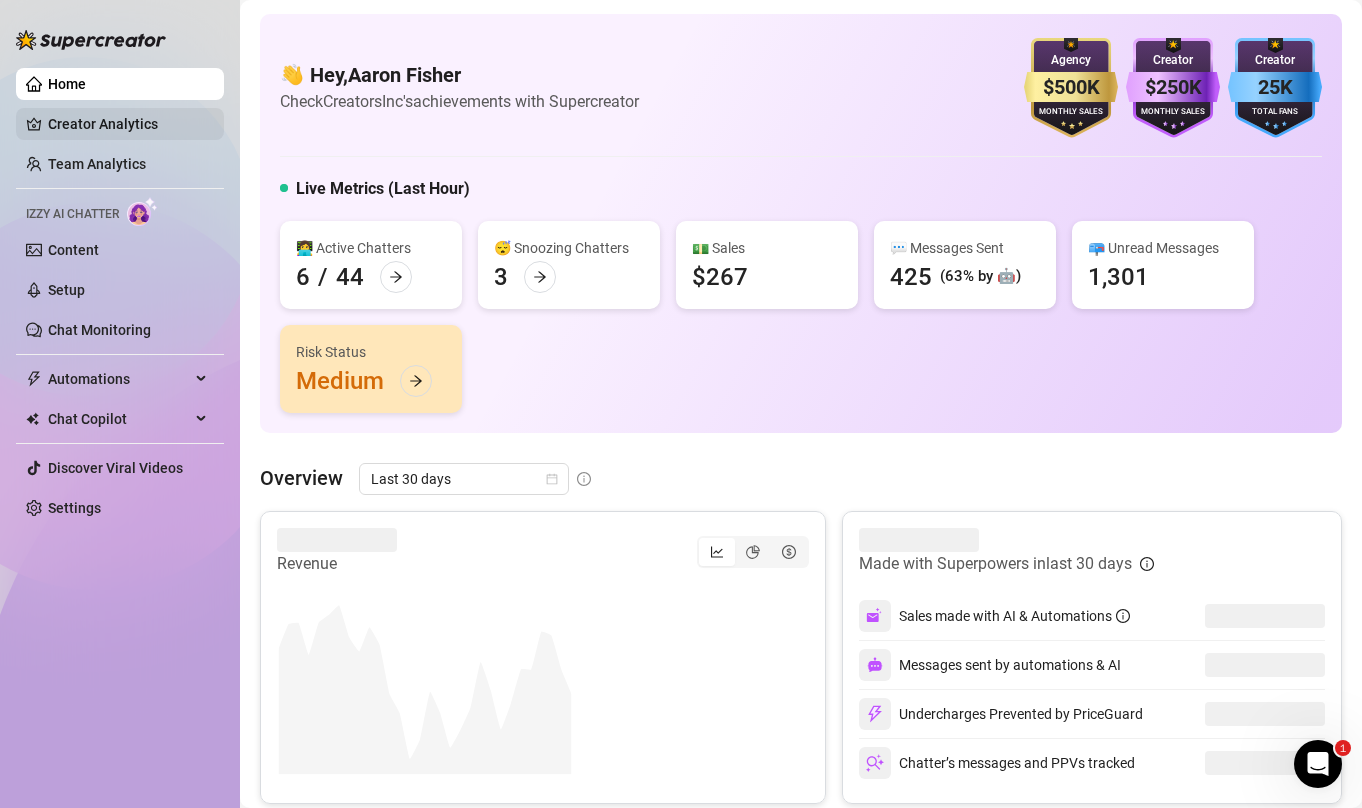 click on "Creator Analytics" at bounding box center (128, 124) 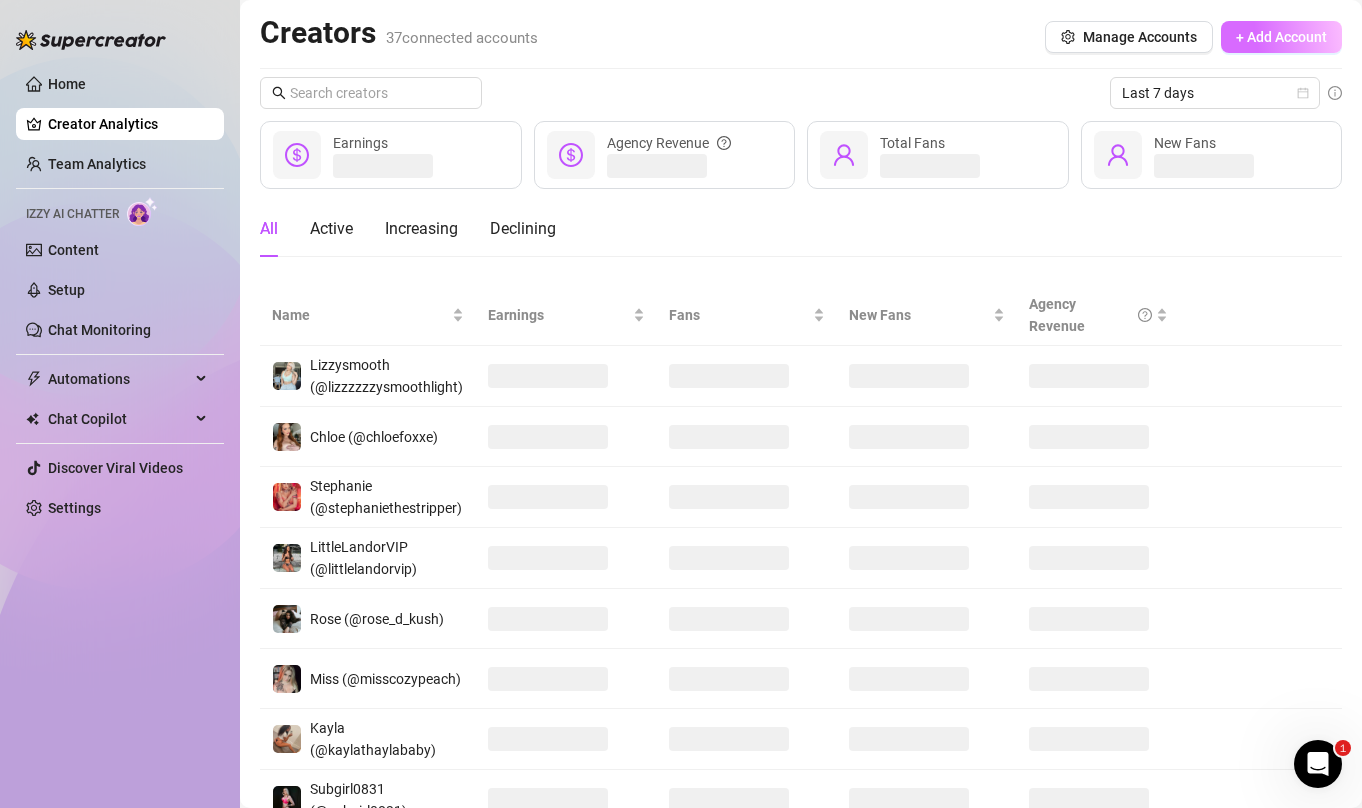 click on "+ Add Account" at bounding box center (1281, 37) 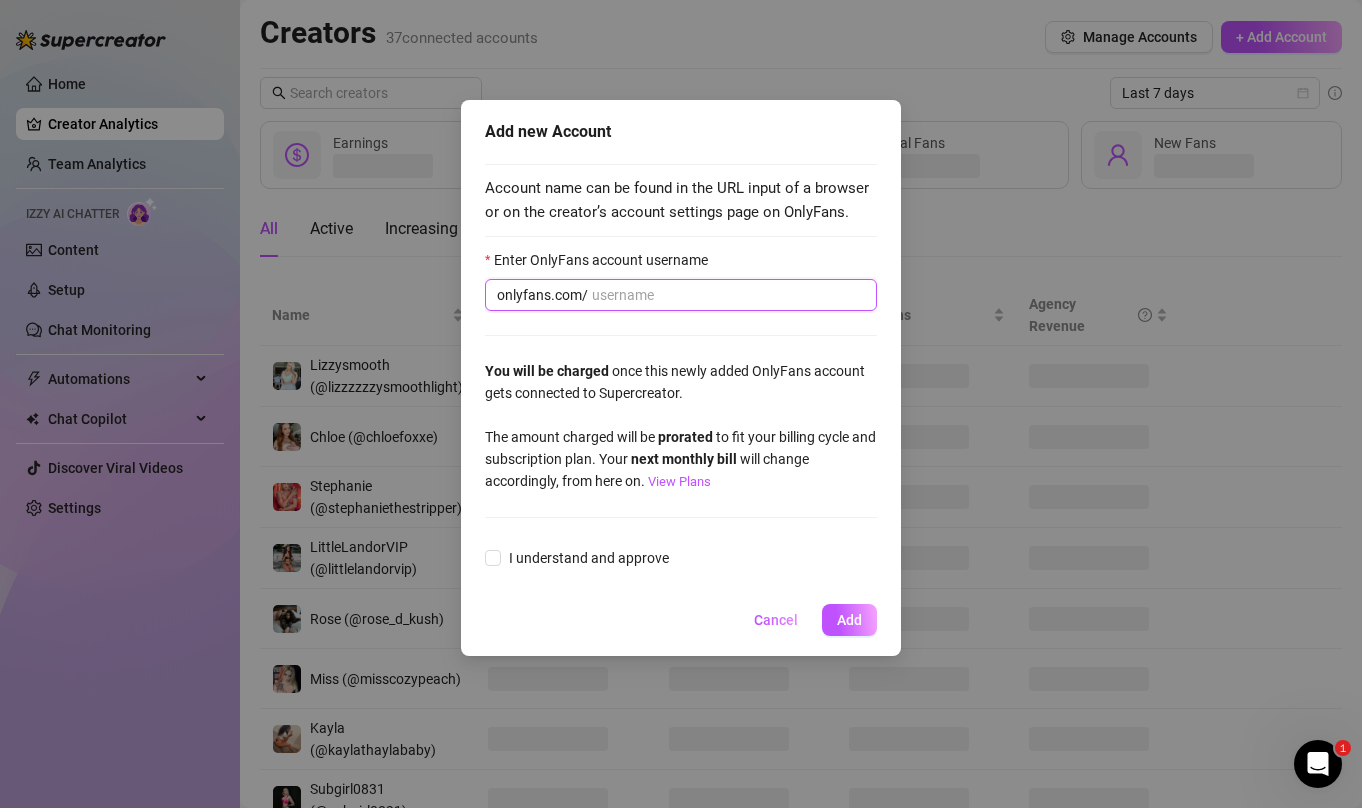 click on "Enter OnlyFans account username" at bounding box center [728, 295] 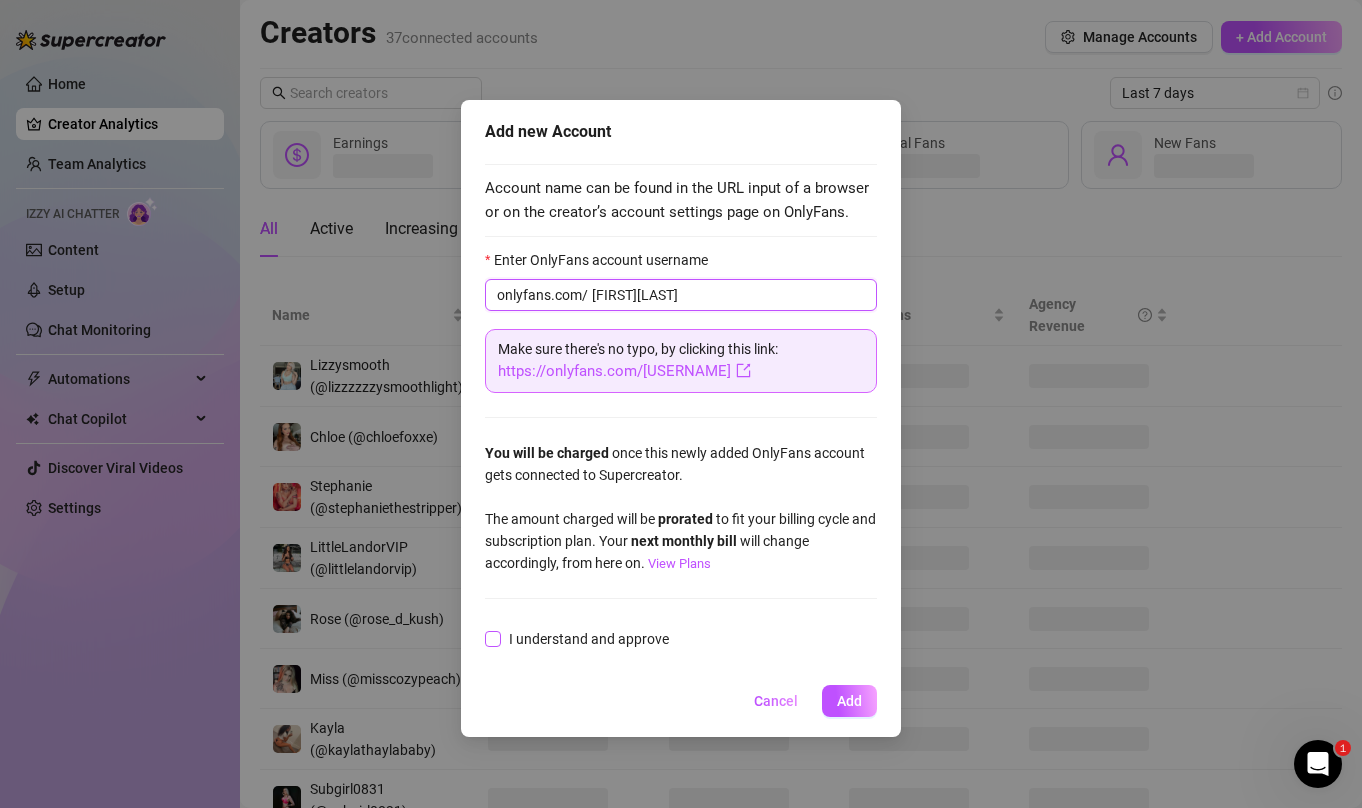 type on "kirstenknight" 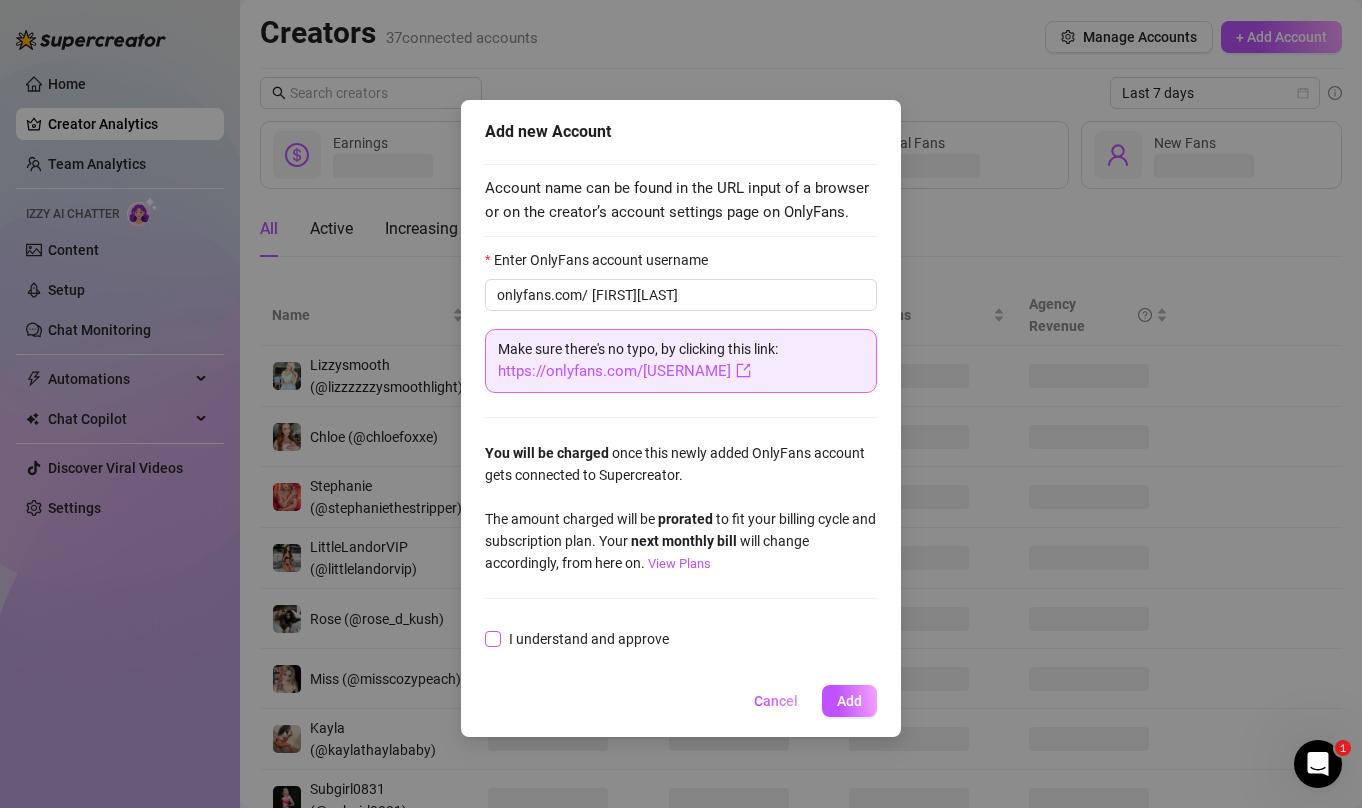 click on "I understand and approve" at bounding box center (492, 638) 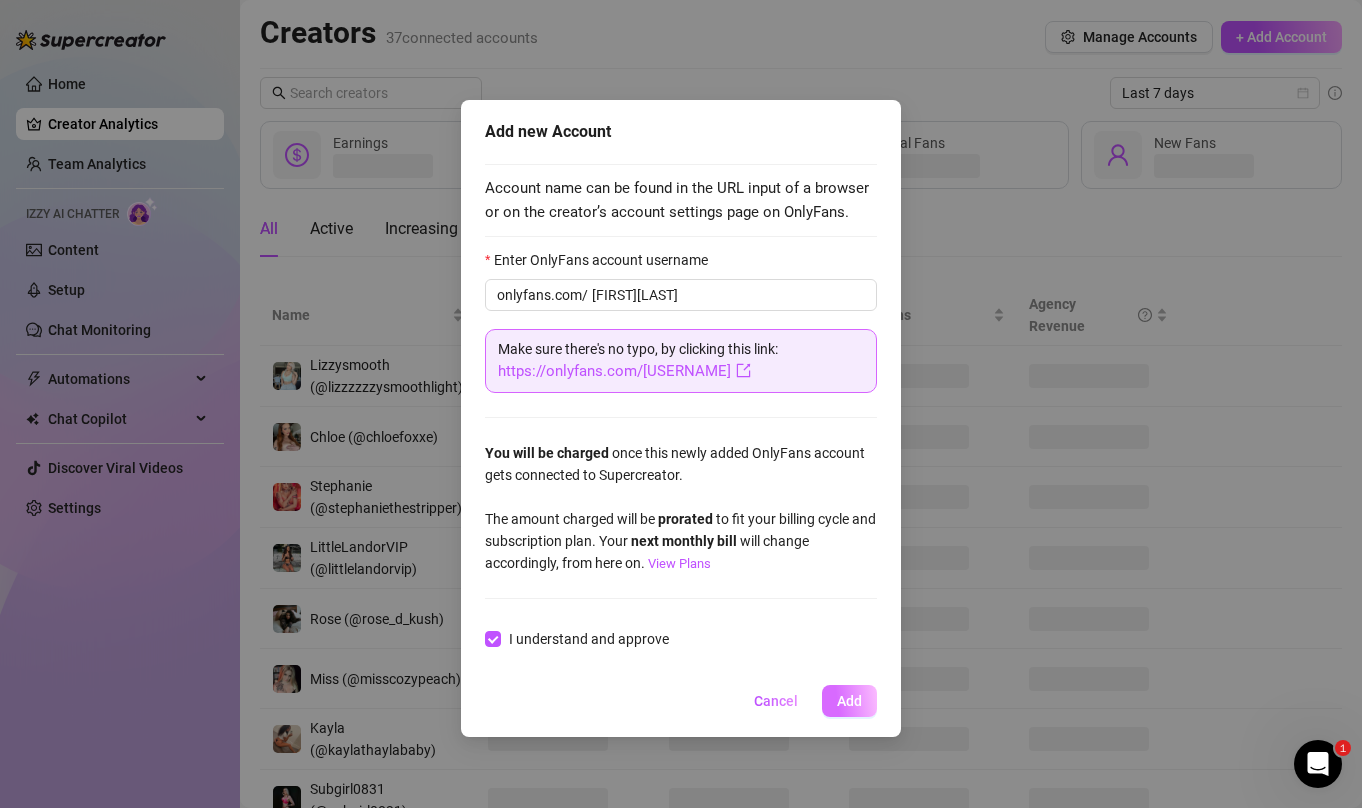 click on "Add" at bounding box center (849, 701) 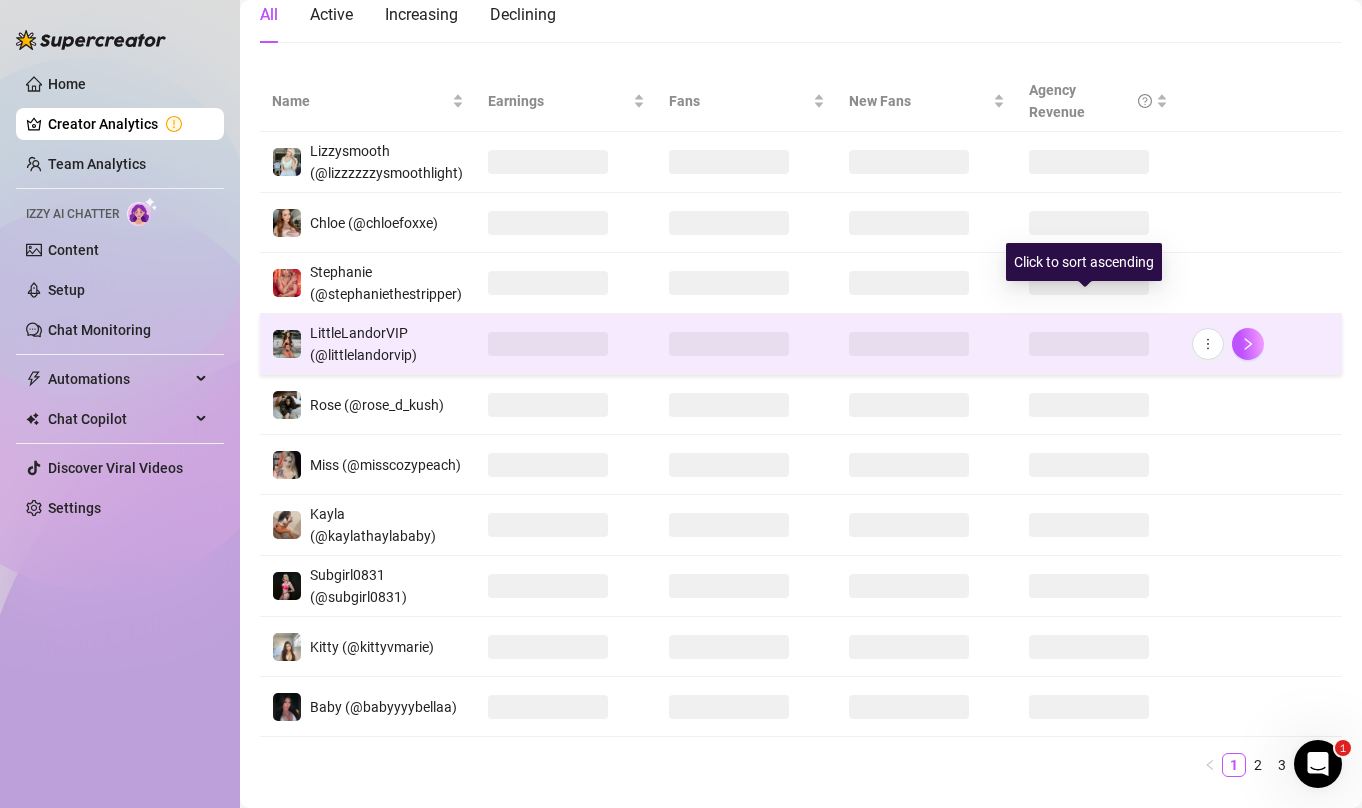 scroll, scrollTop: 282, scrollLeft: 0, axis: vertical 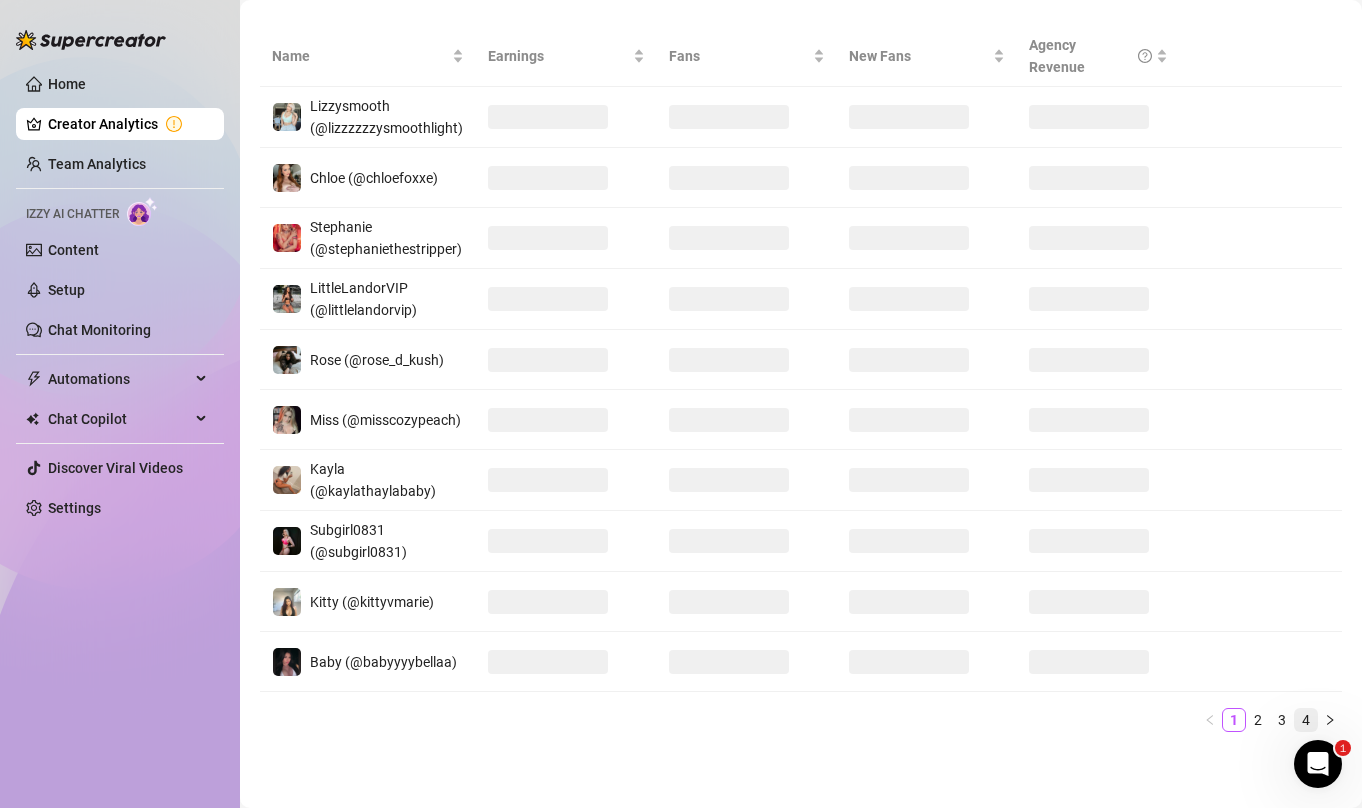 click on "4" at bounding box center [1306, 720] 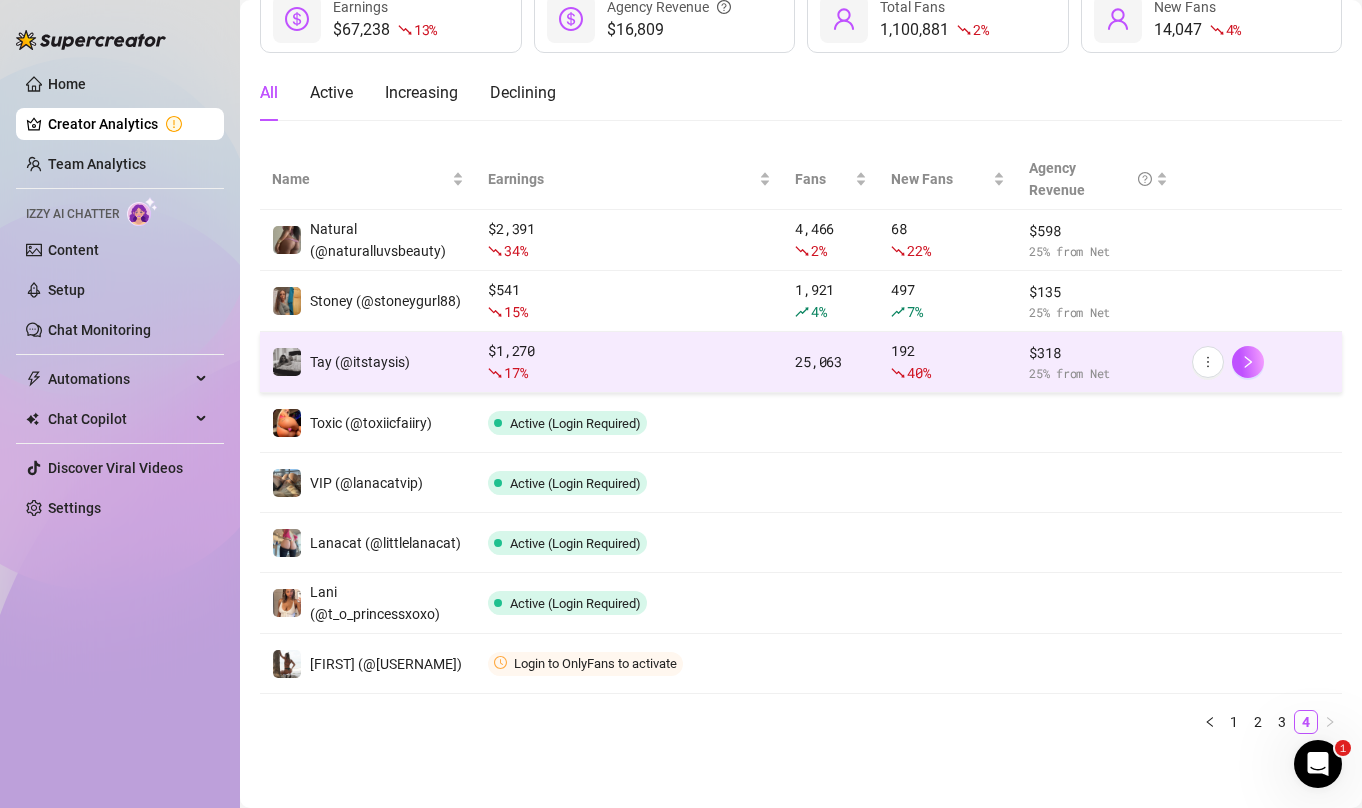 scroll, scrollTop: 138, scrollLeft: 0, axis: vertical 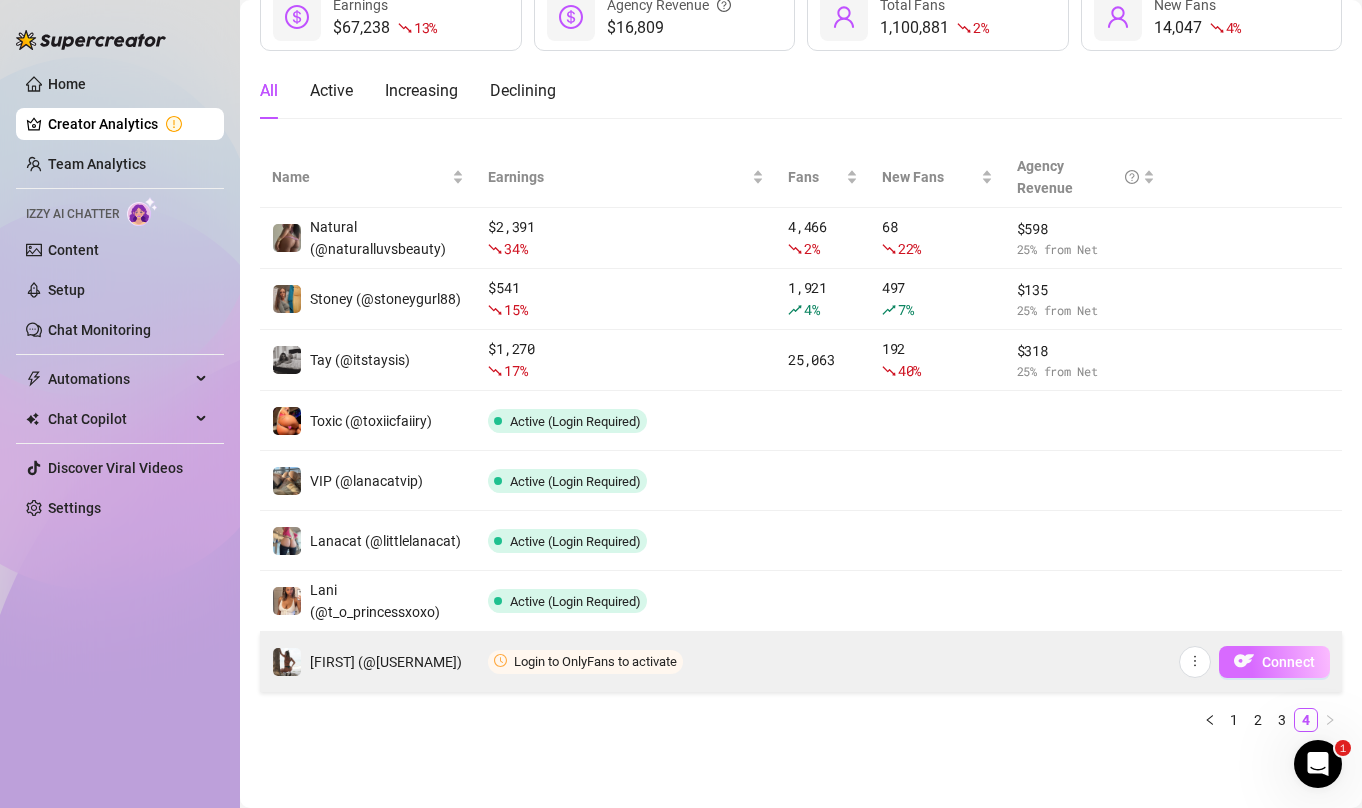 click on "Connect" at bounding box center [1288, 662] 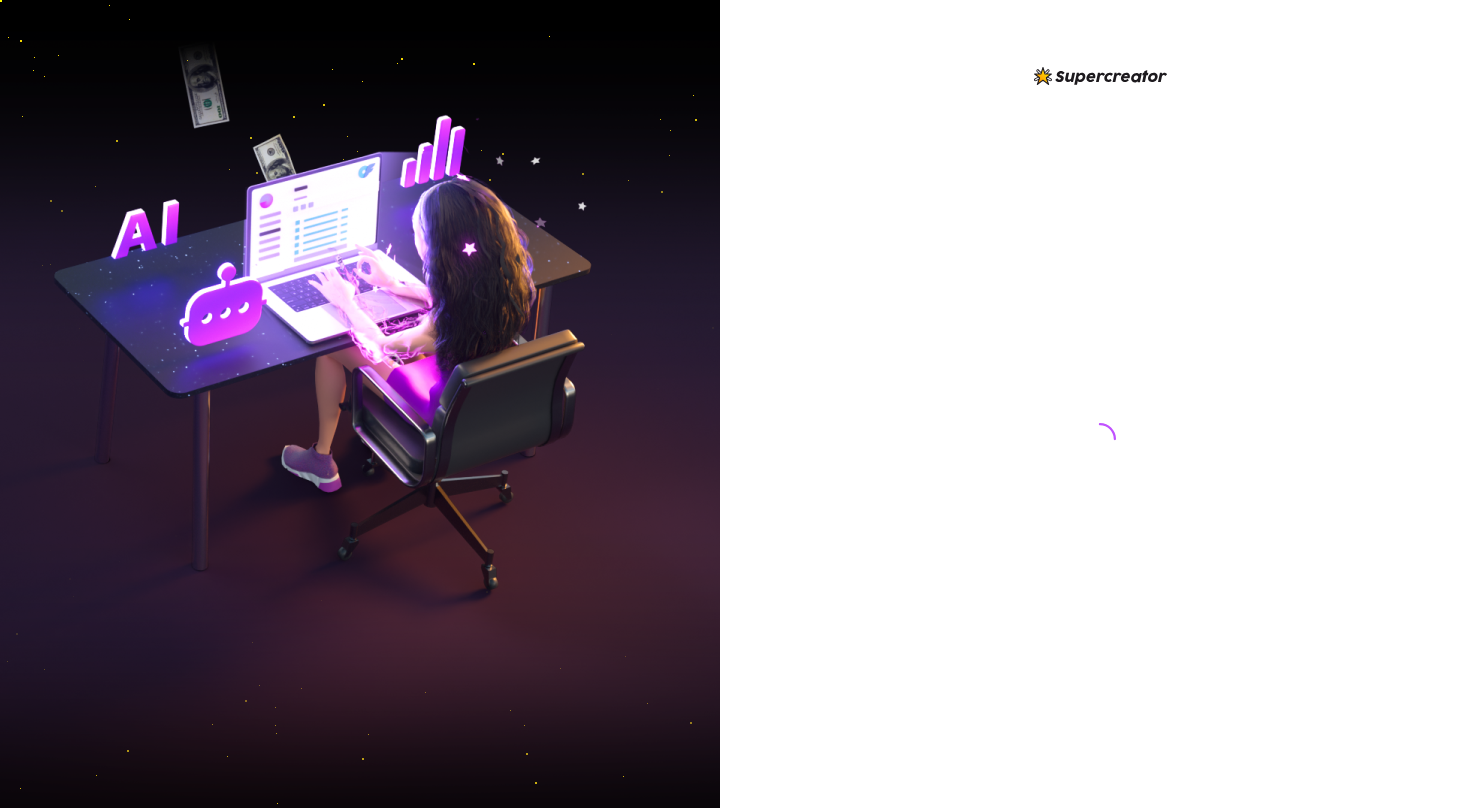 scroll, scrollTop: 0, scrollLeft: 0, axis: both 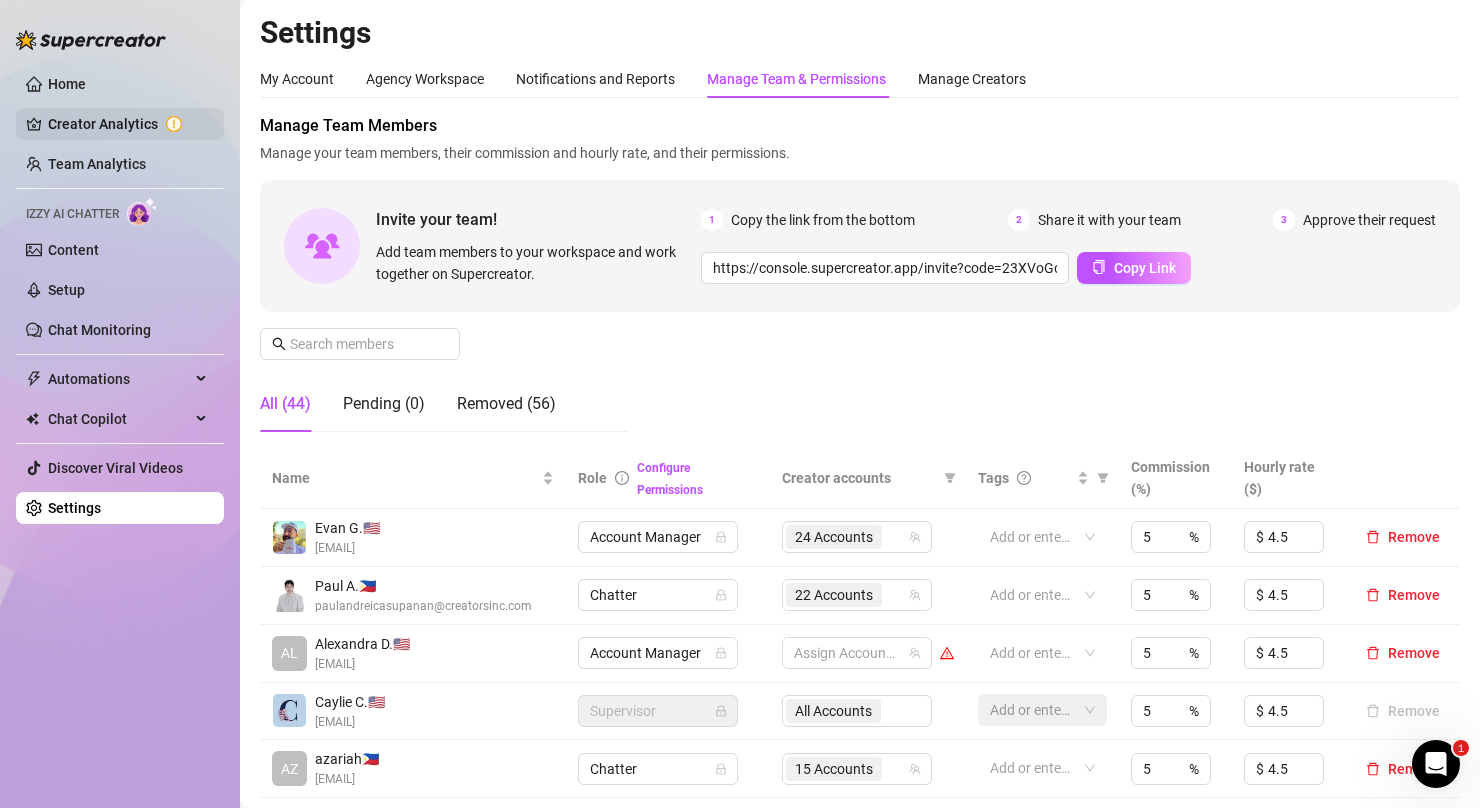 click on "Creator Analytics" at bounding box center [128, 124] 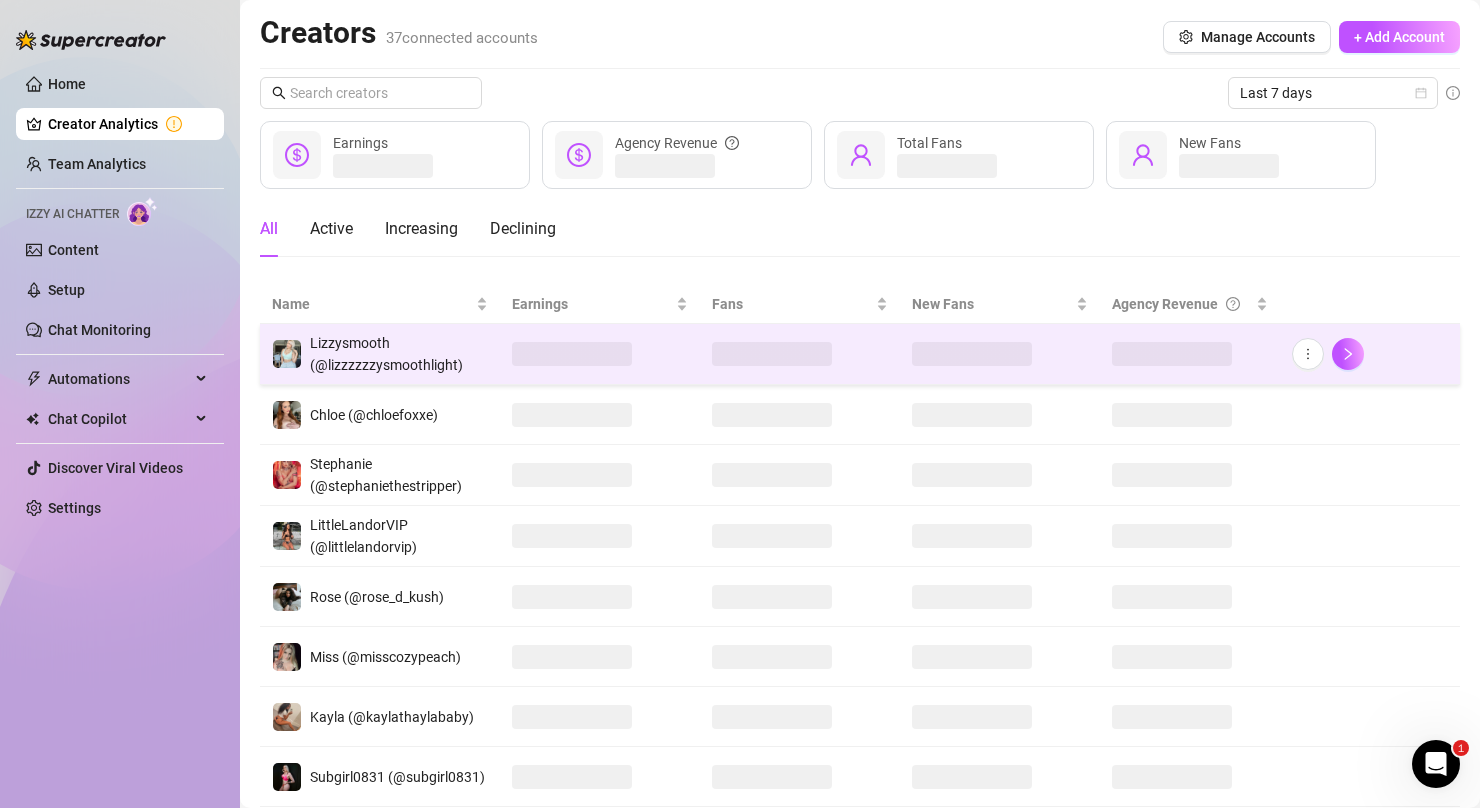 scroll, scrollTop: 235, scrollLeft: 0, axis: vertical 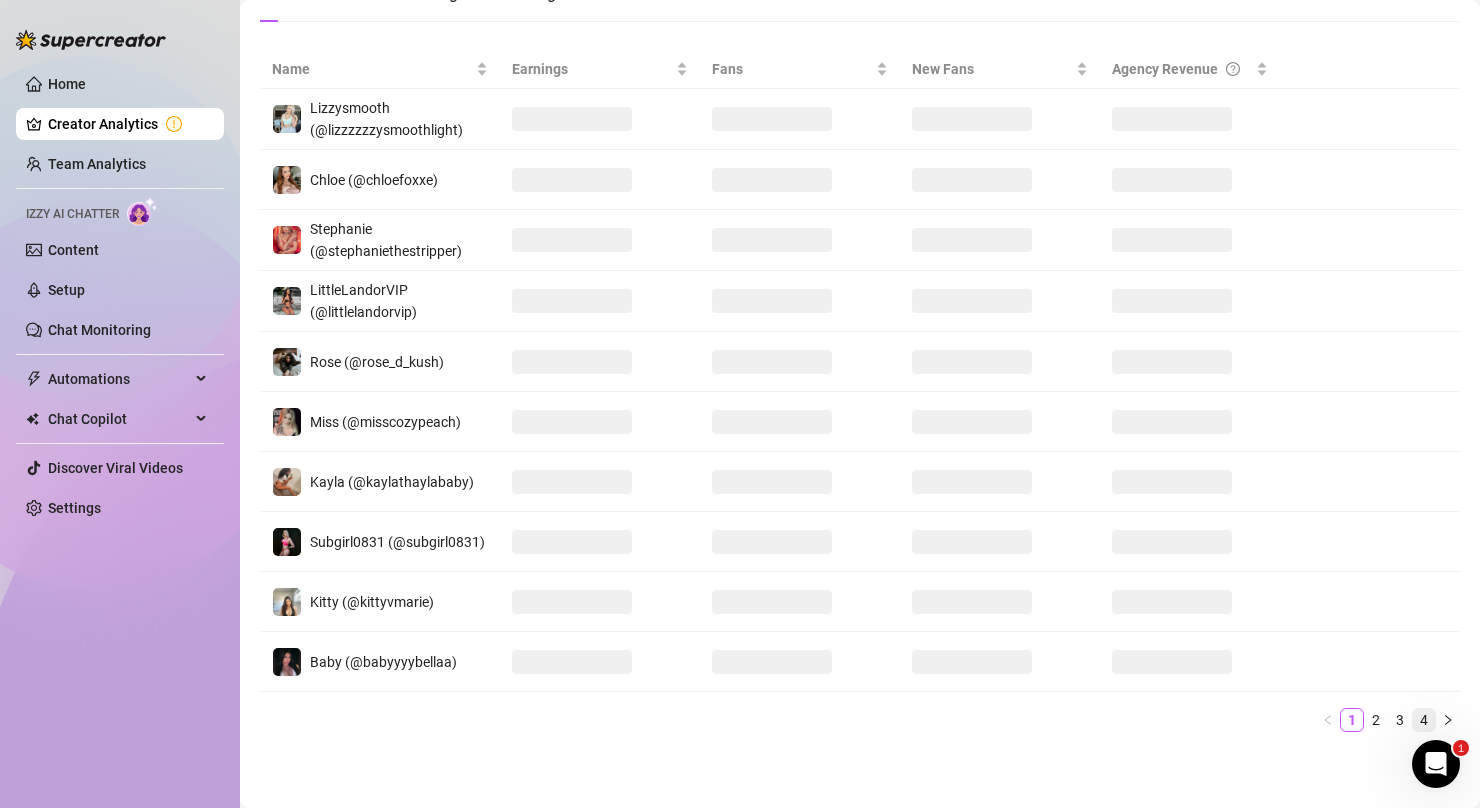 click on "4" at bounding box center [1424, 720] 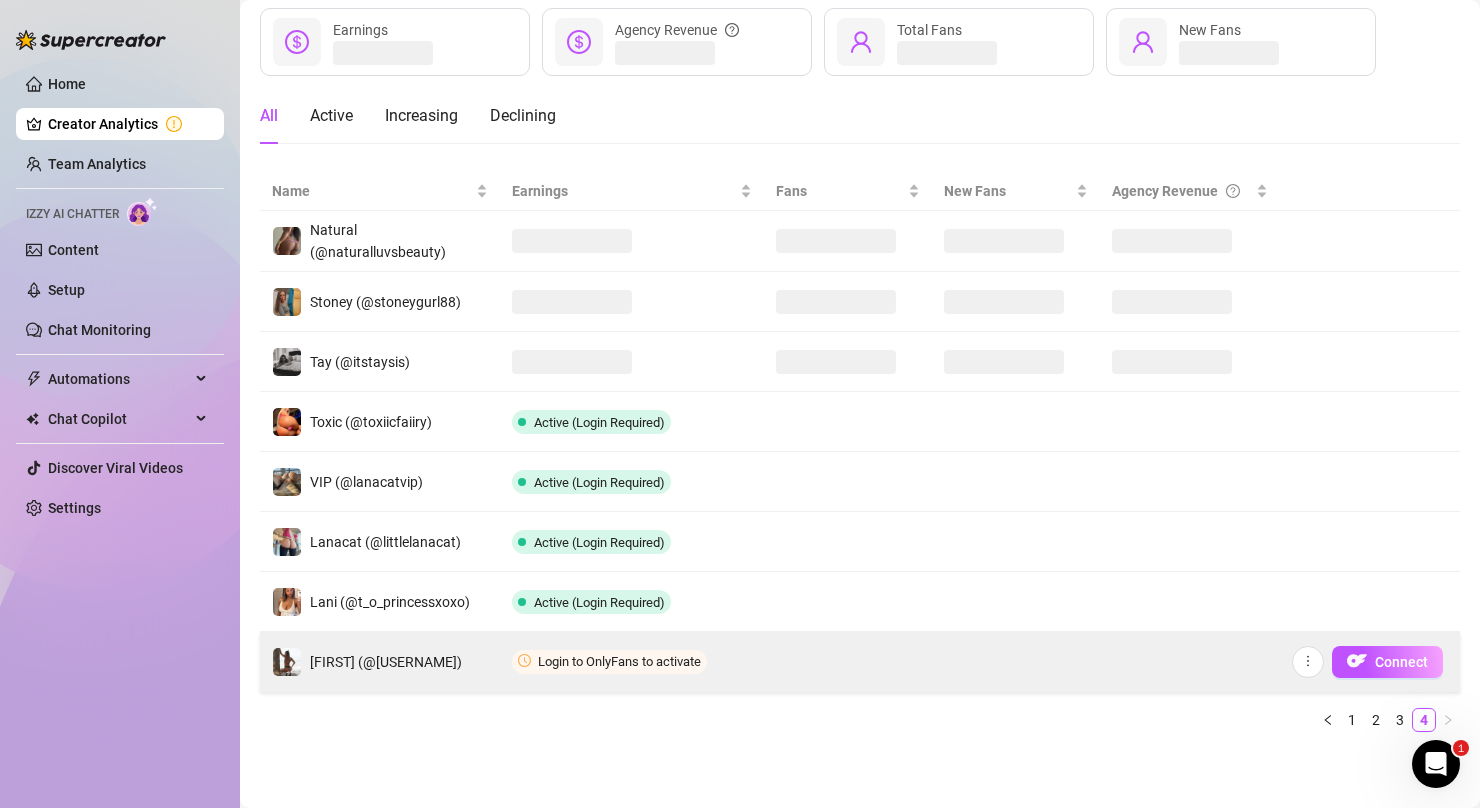 scroll, scrollTop: 113, scrollLeft: 0, axis: vertical 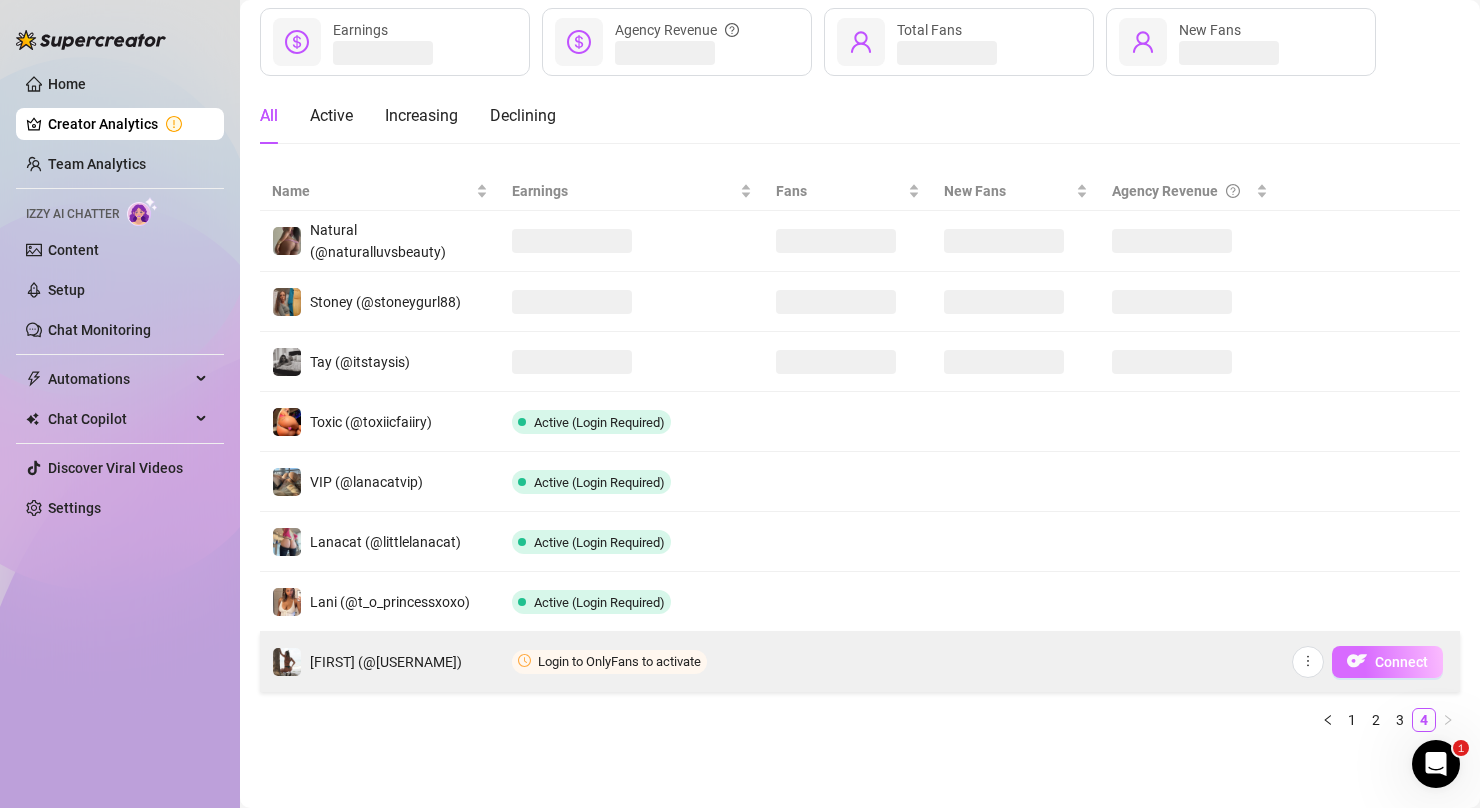 click on "Connect" at bounding box center [1401, 662] 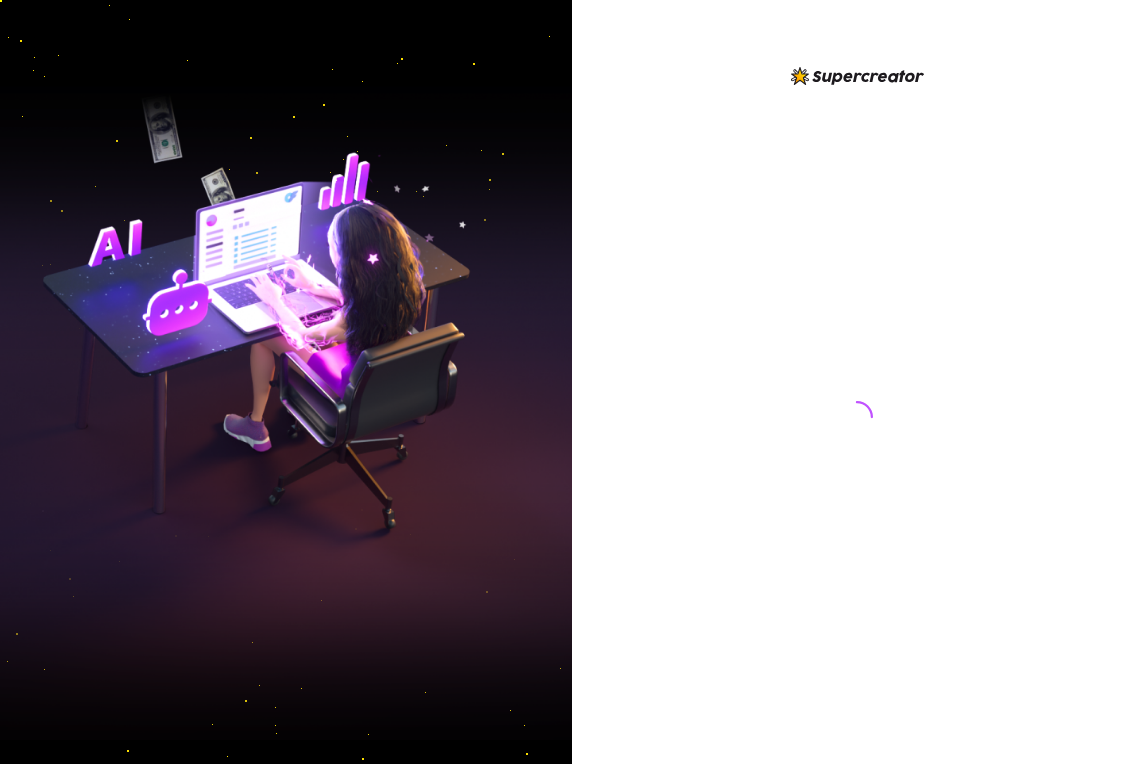 scroll, scrollTop: 0, scrollLeft: 0, axis: both 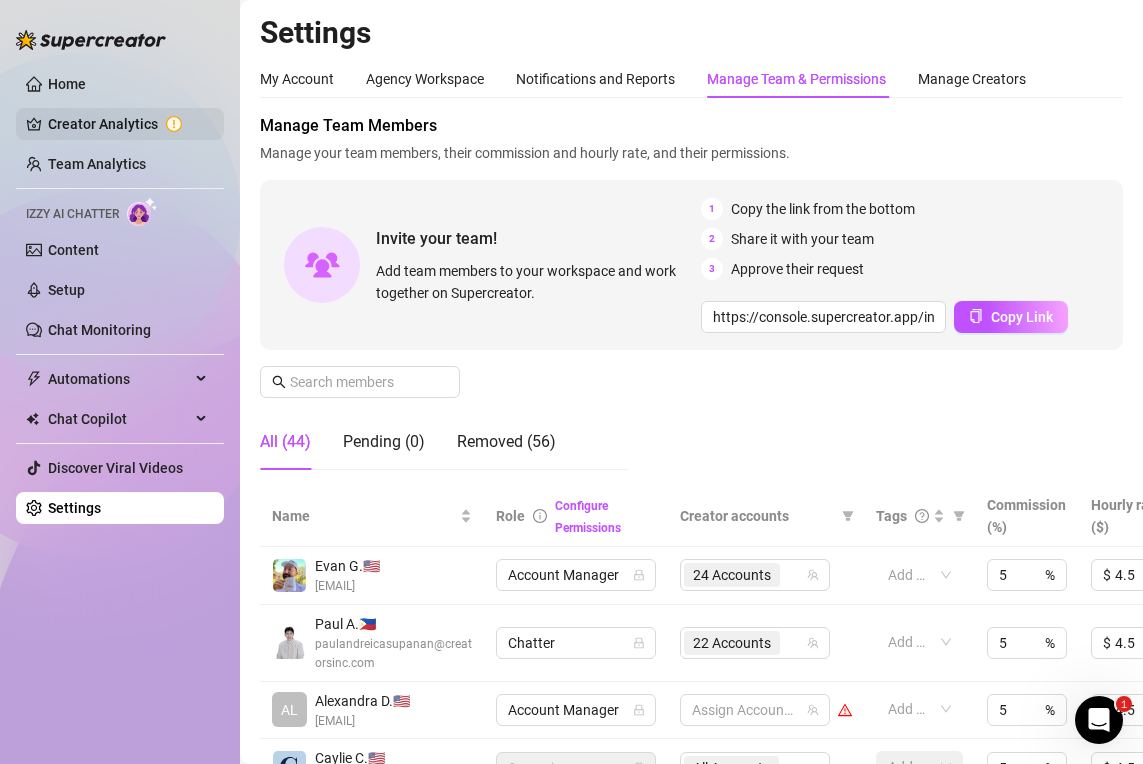 click on "Creator Analytics" at bounding box center [128, 124] 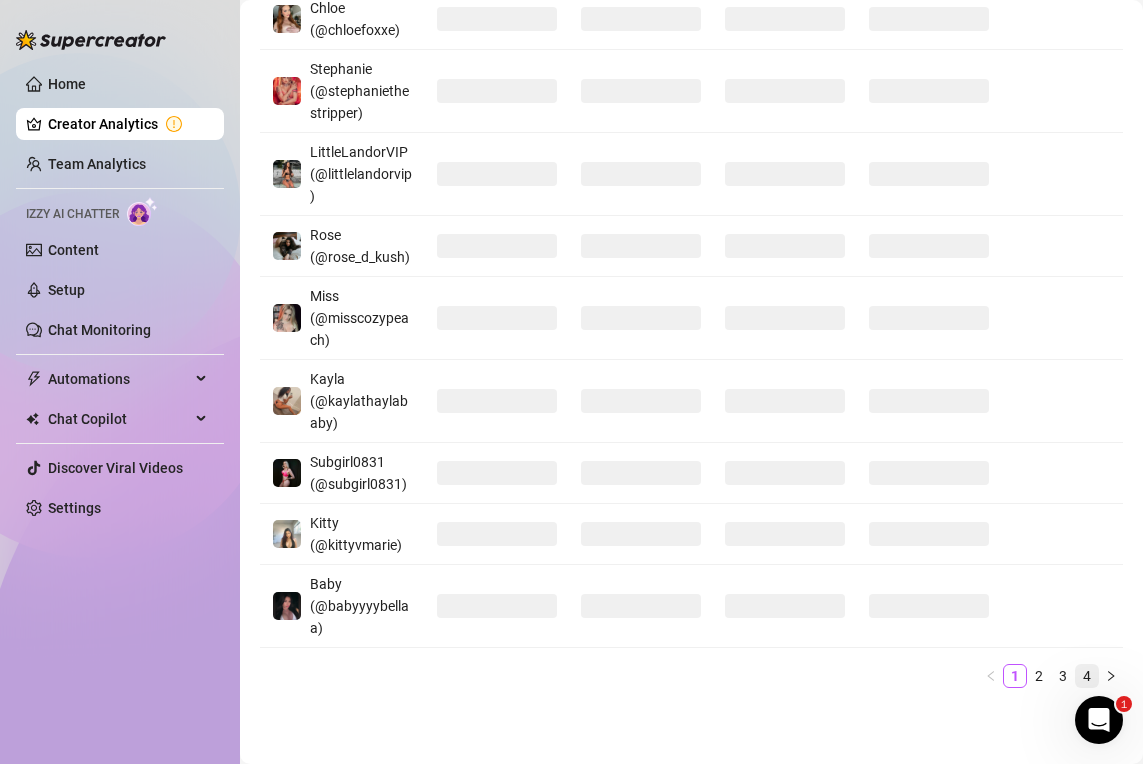 click on "4" at bounding box center [1087, 676] 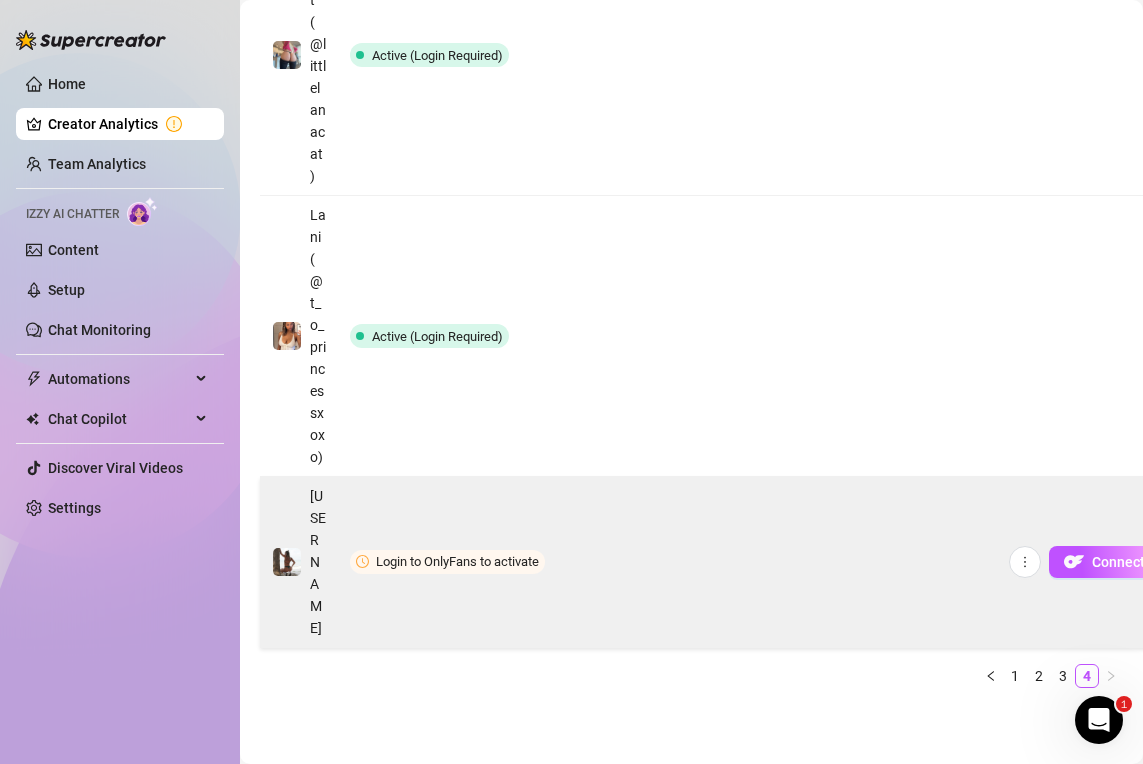 scroll, scrollTop: 2095, scrollLeft: 0, axis: vertical 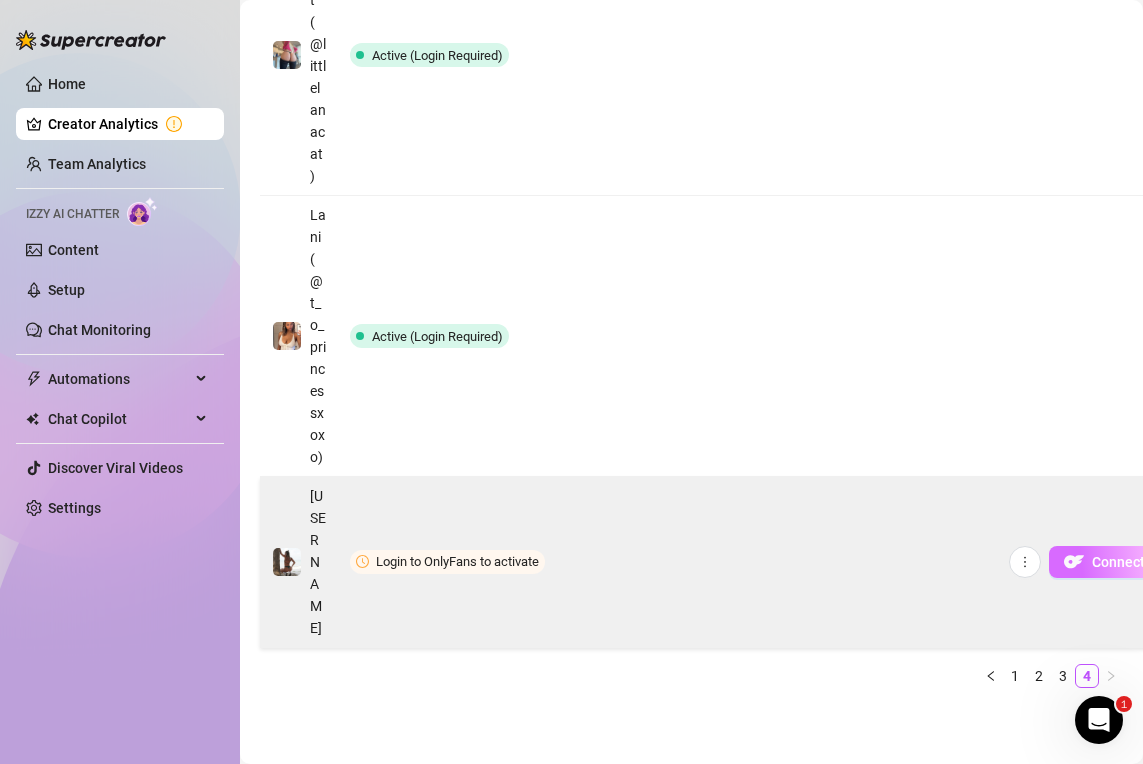 click on "Connect" at bounding box center [1118, 562] 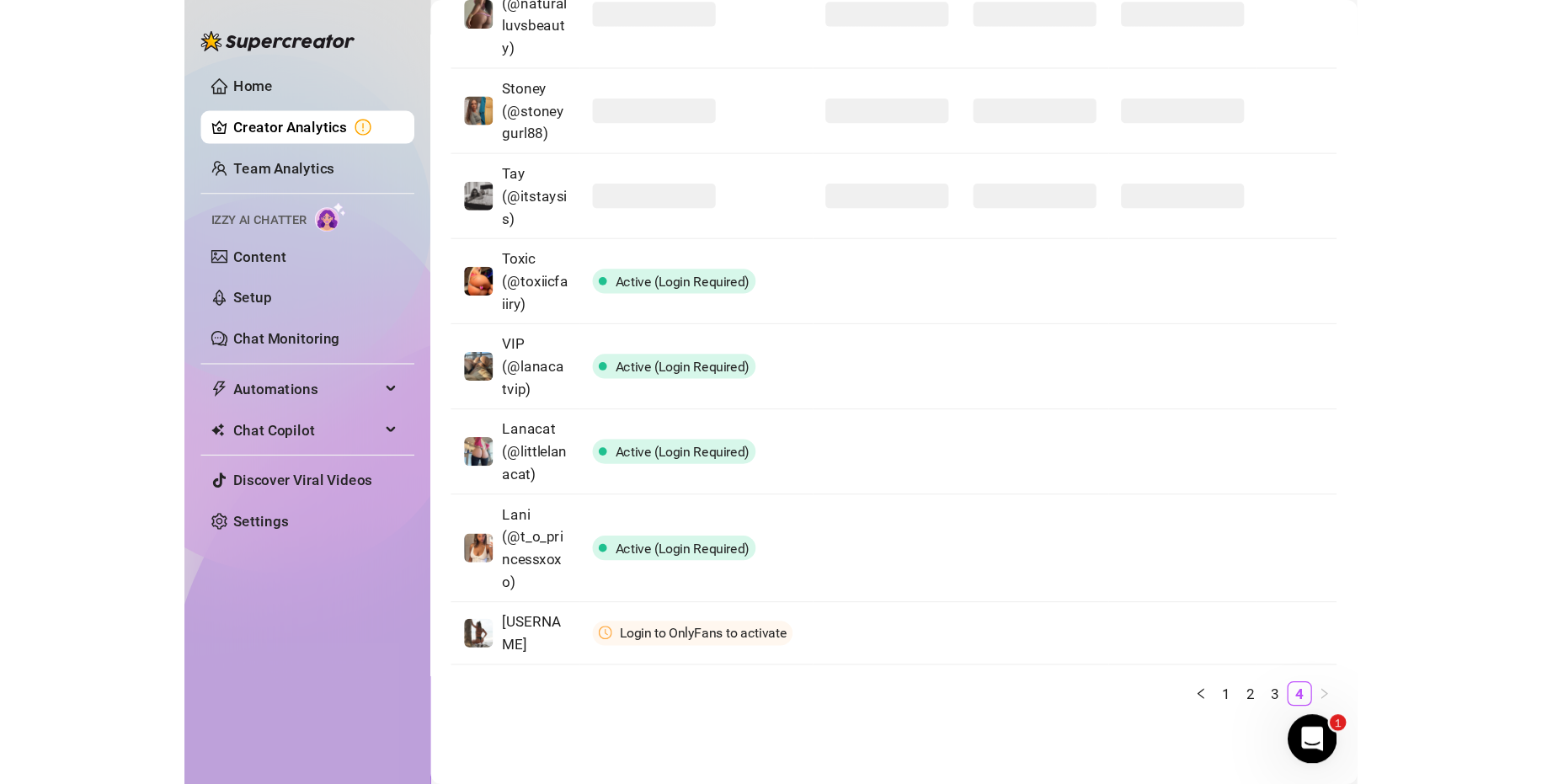 scroll, scrollTop: 0, scrollLeft: 0, axis: both 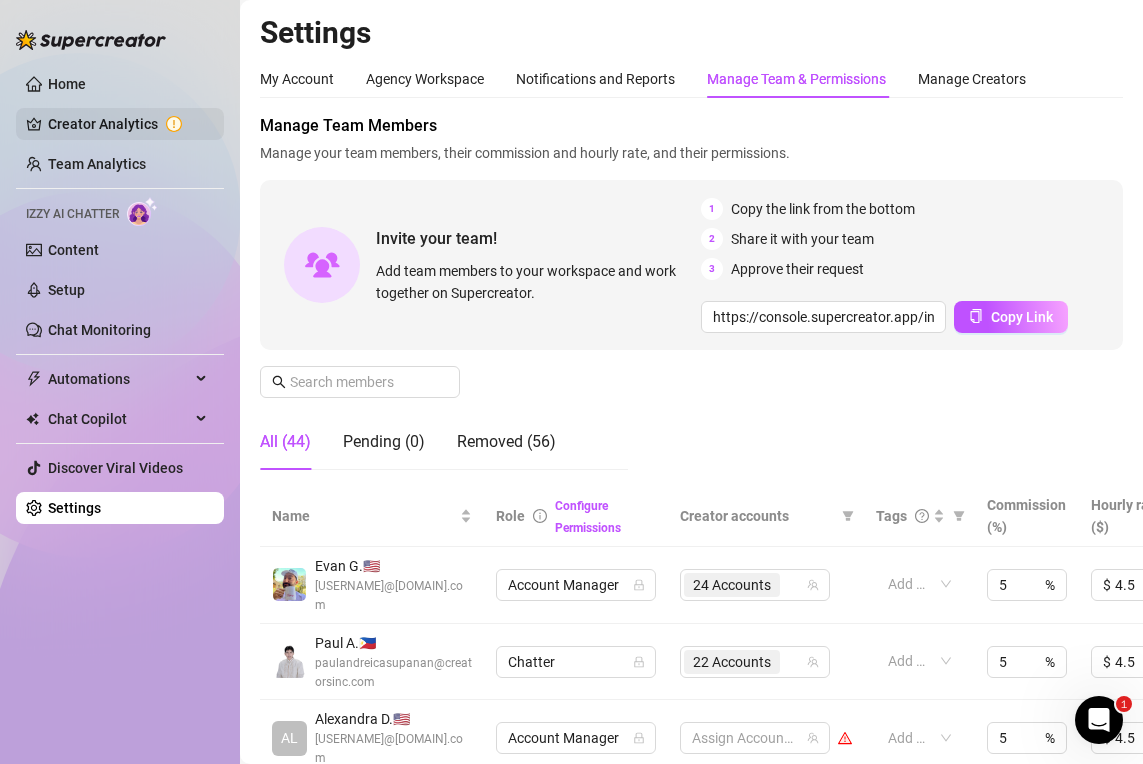 click on "Creator Analytics" at bounding box center (128, 124) 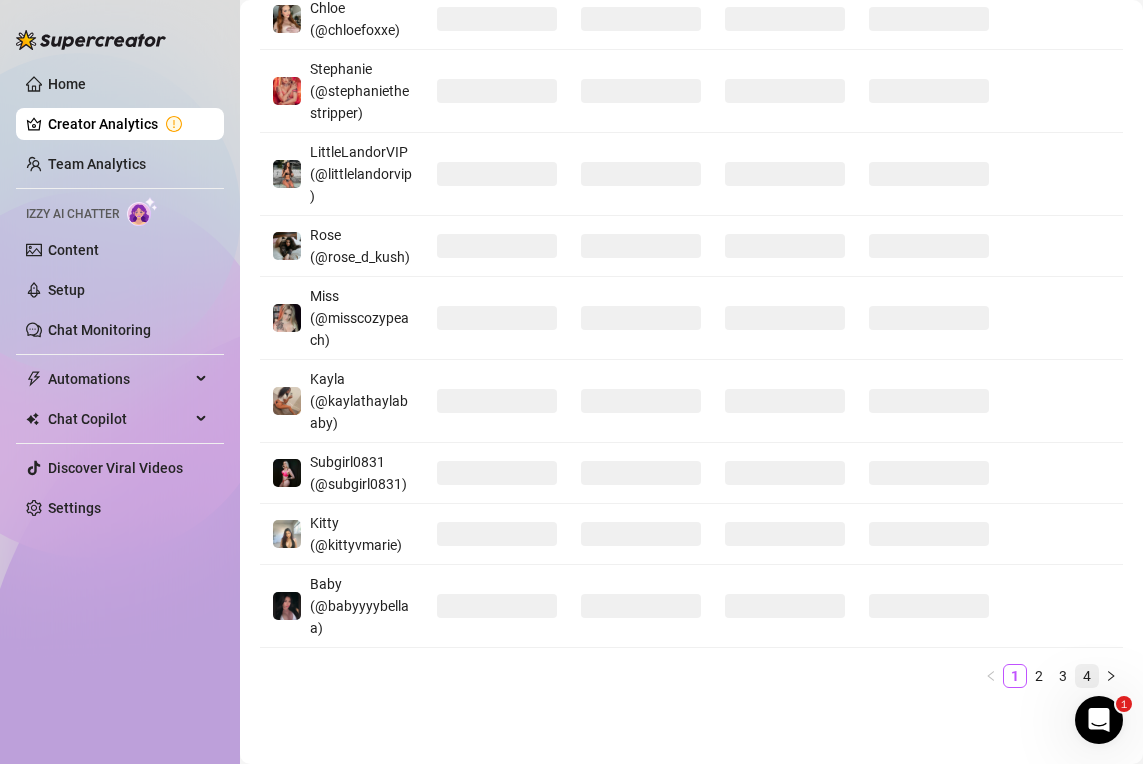 click on "4" at bounding box center (1087, 676) 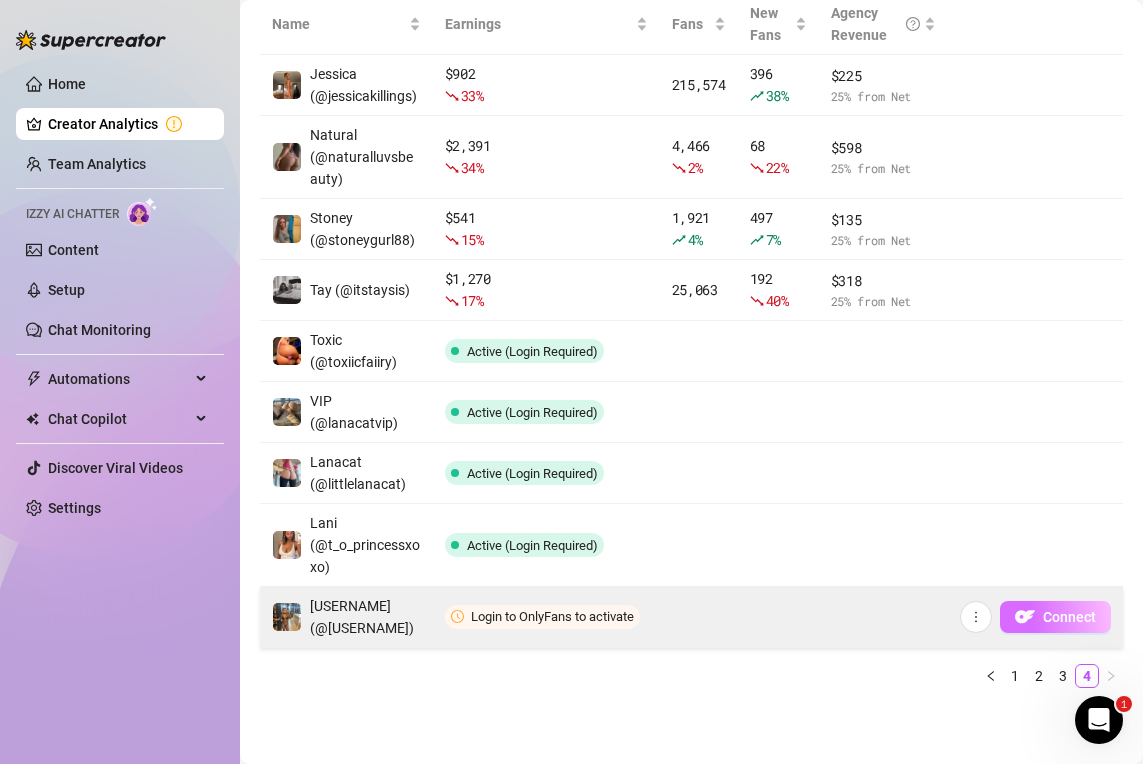 scroll, scrollTop: 357, scrollLeft: 0, axis: vertical 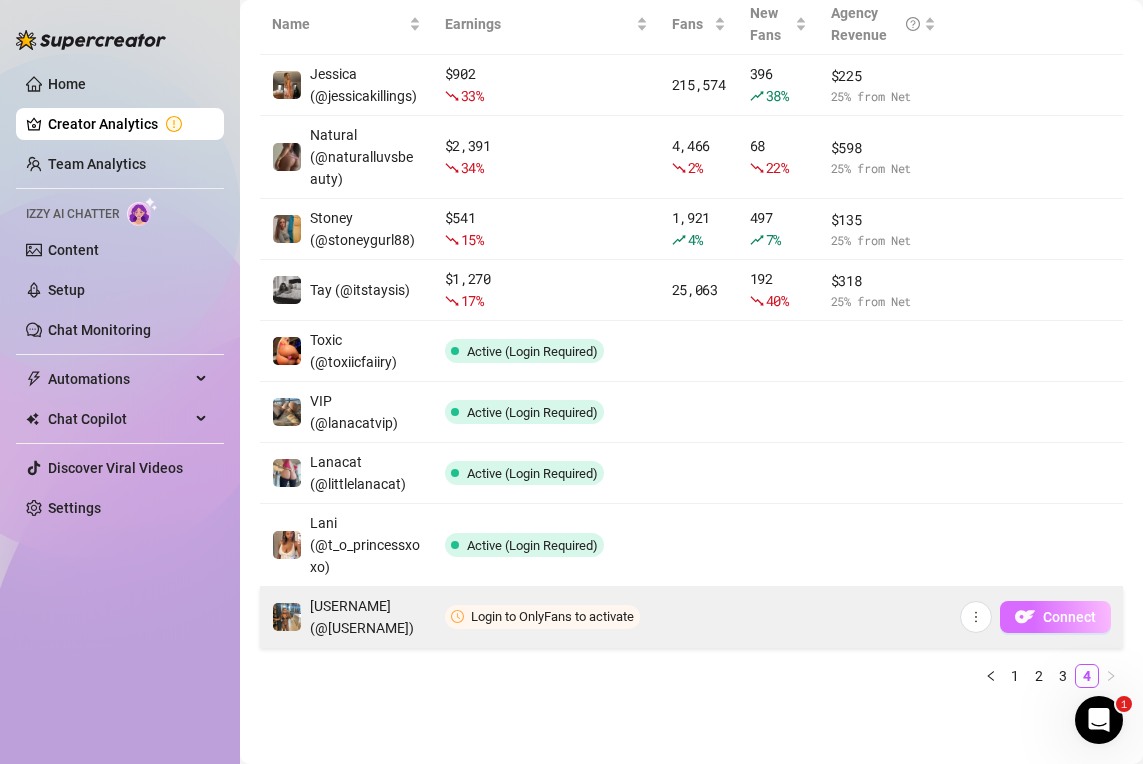 click on "Connect" at bounding box center (1069, 617) 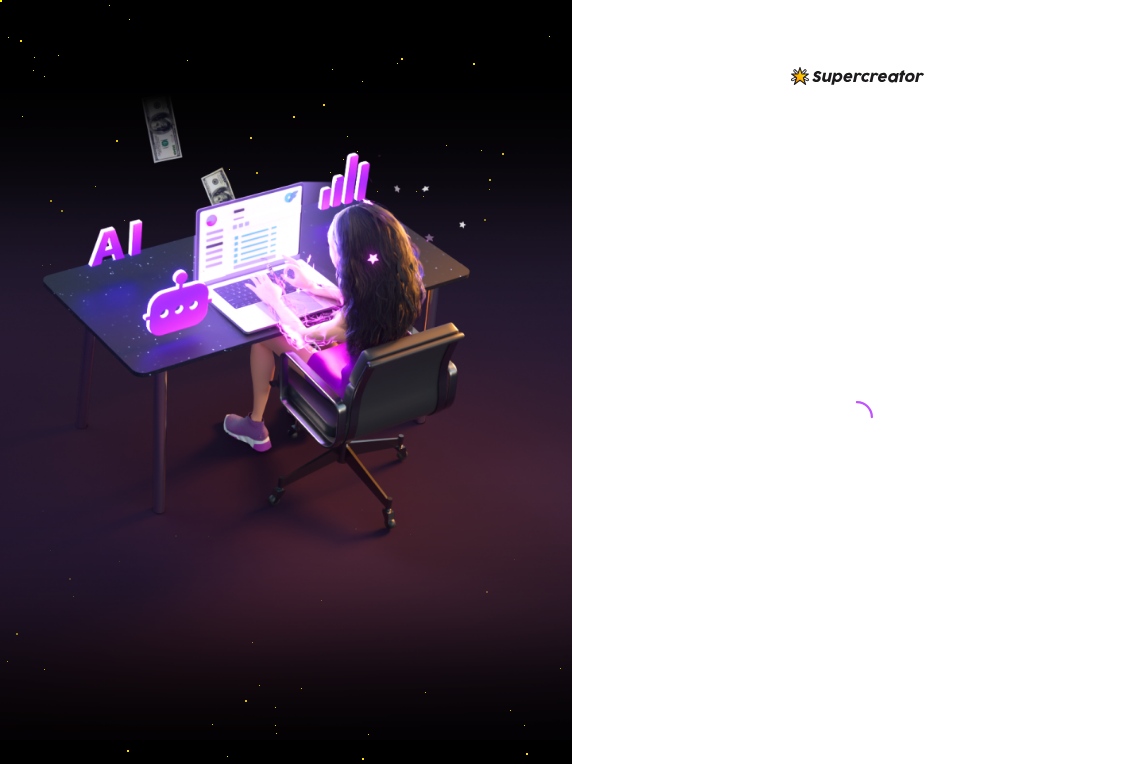 scroll, scrollTop: 0, scrollLeft: 0, axis: both 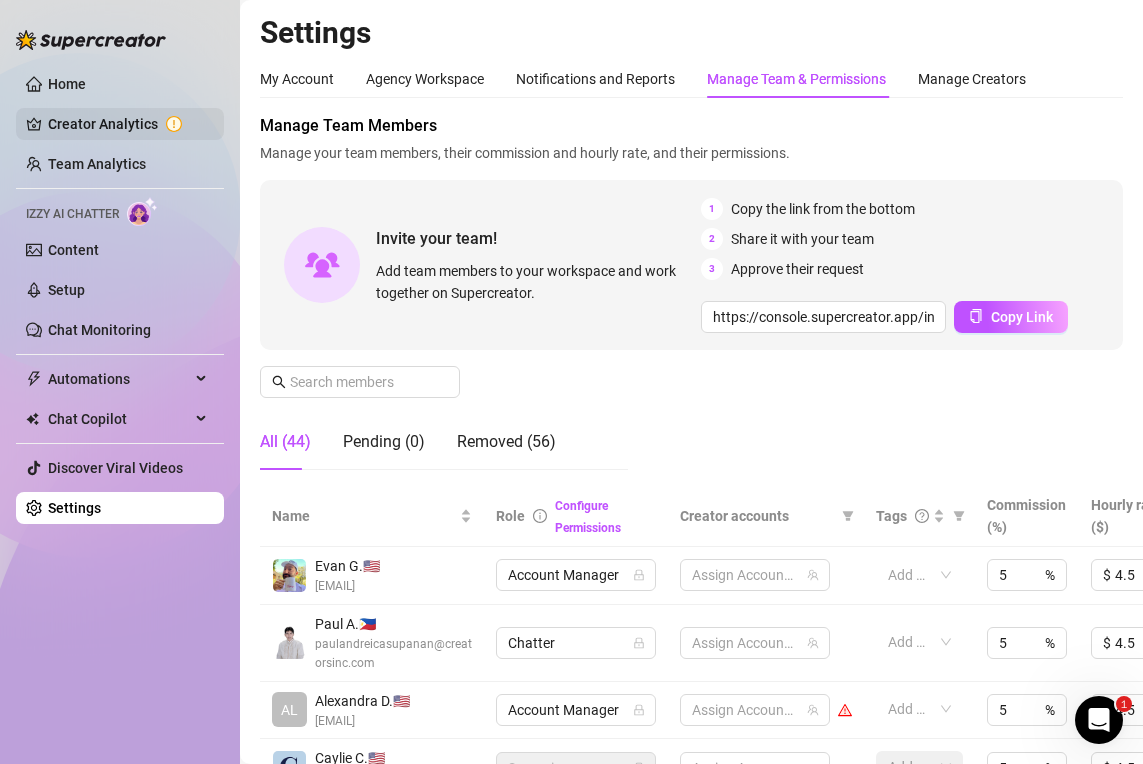 click on "Creator Analytics" at bounding box center [128, 124] 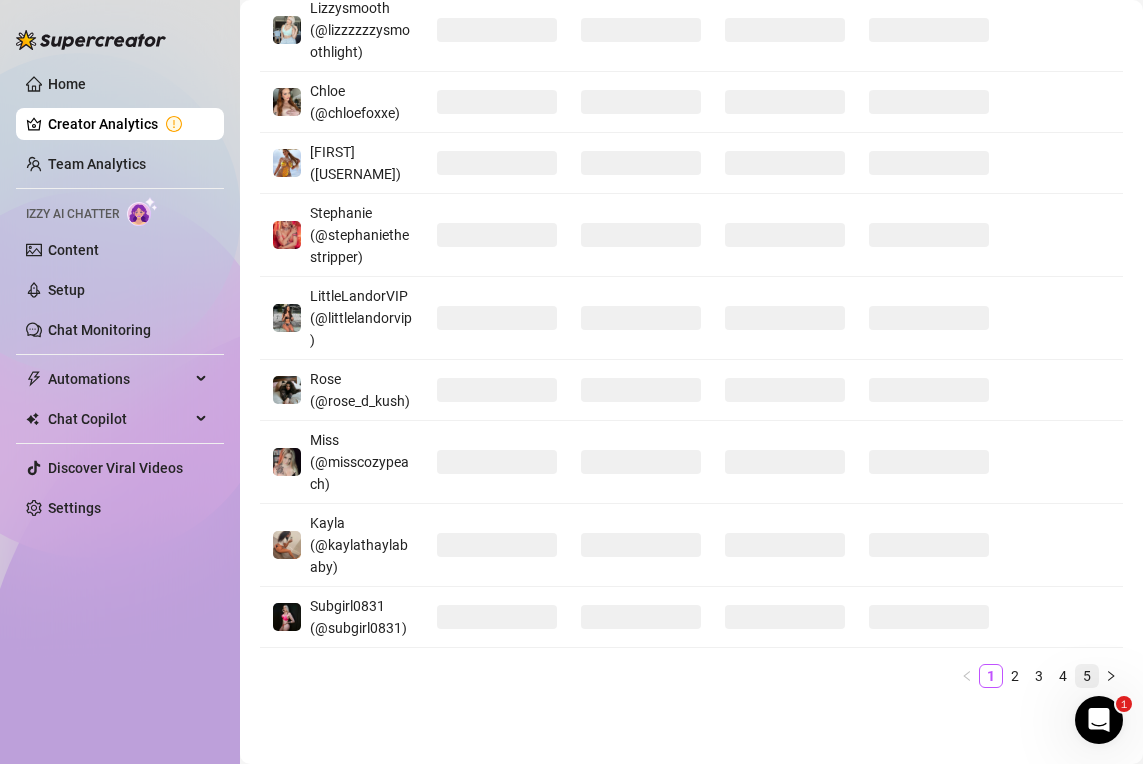 click on "5" at bounding box center (1087, 676) 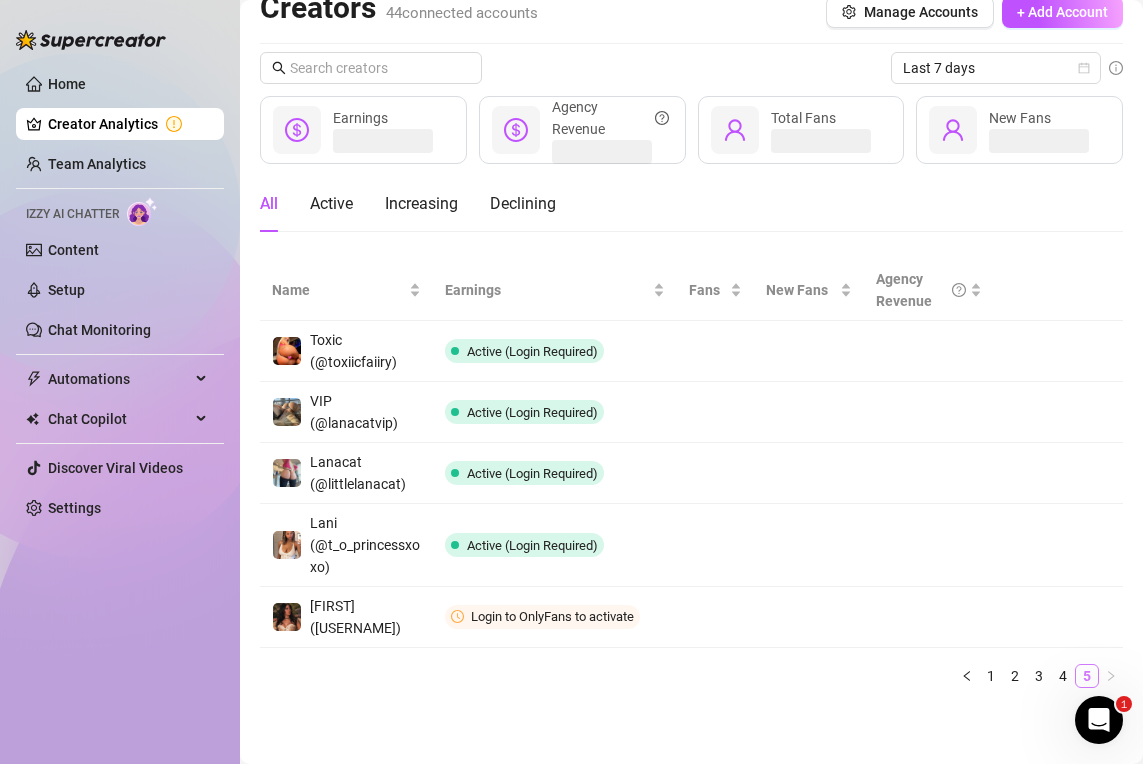 scroll, scrollTop: 25, scrollLeft: 0, axis: vertical 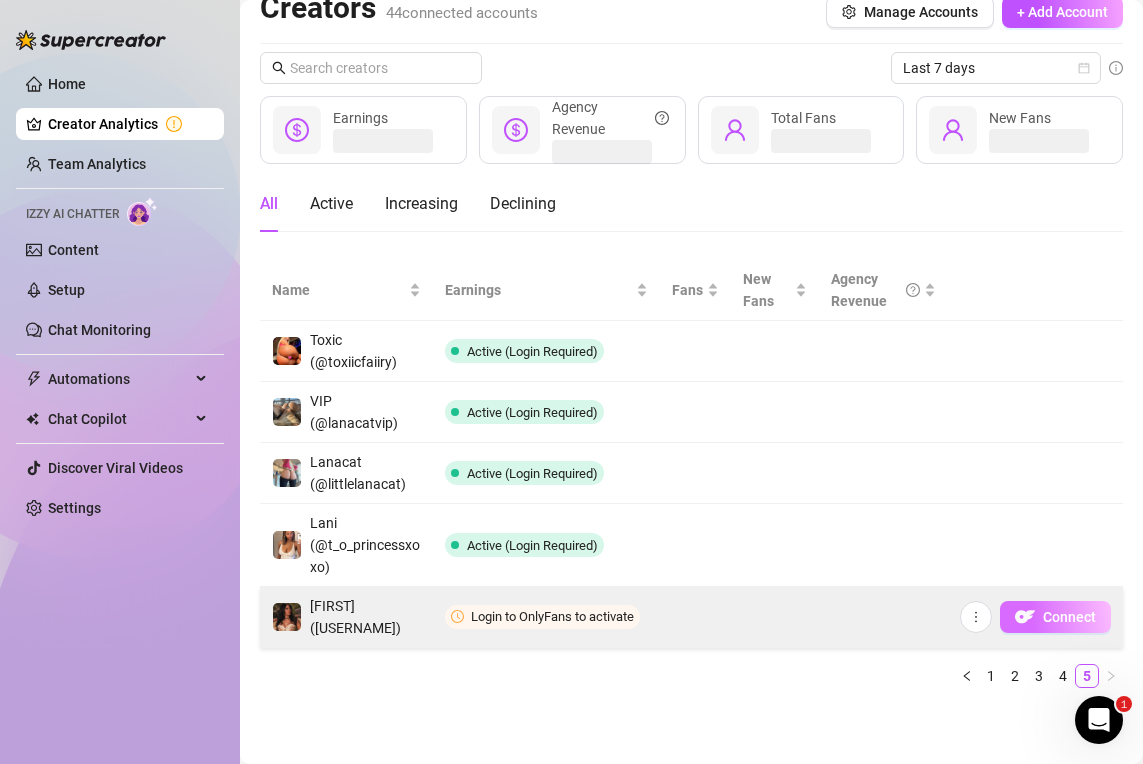 click on "Connect" at bounding box center (1069, 617) 